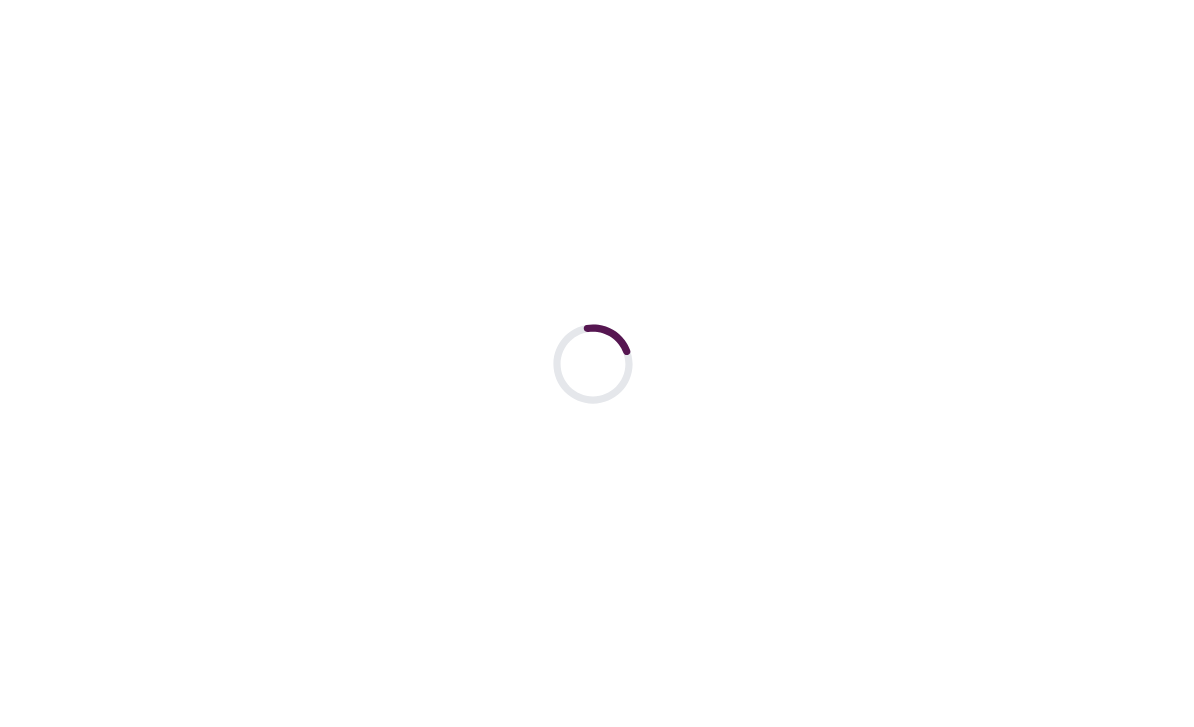 scroll, scrollTop: 0, scrollLeft: 0, axis: both 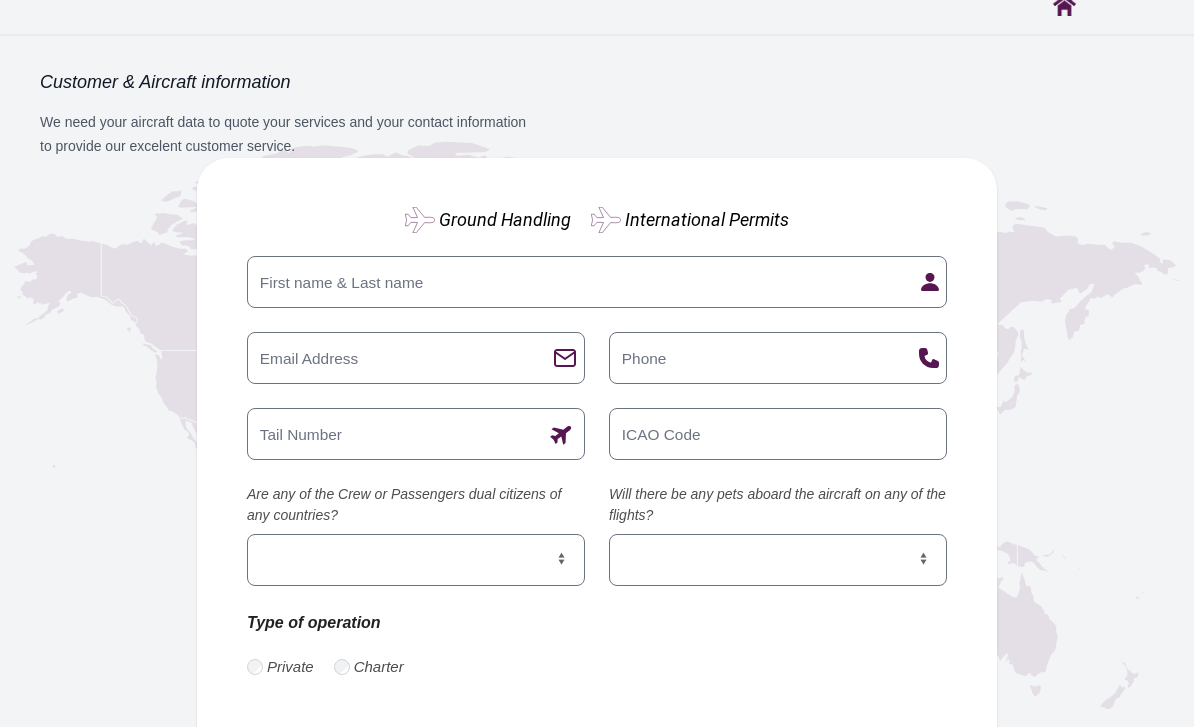 click on "First name & Last name" at bounding box center (341, 282) 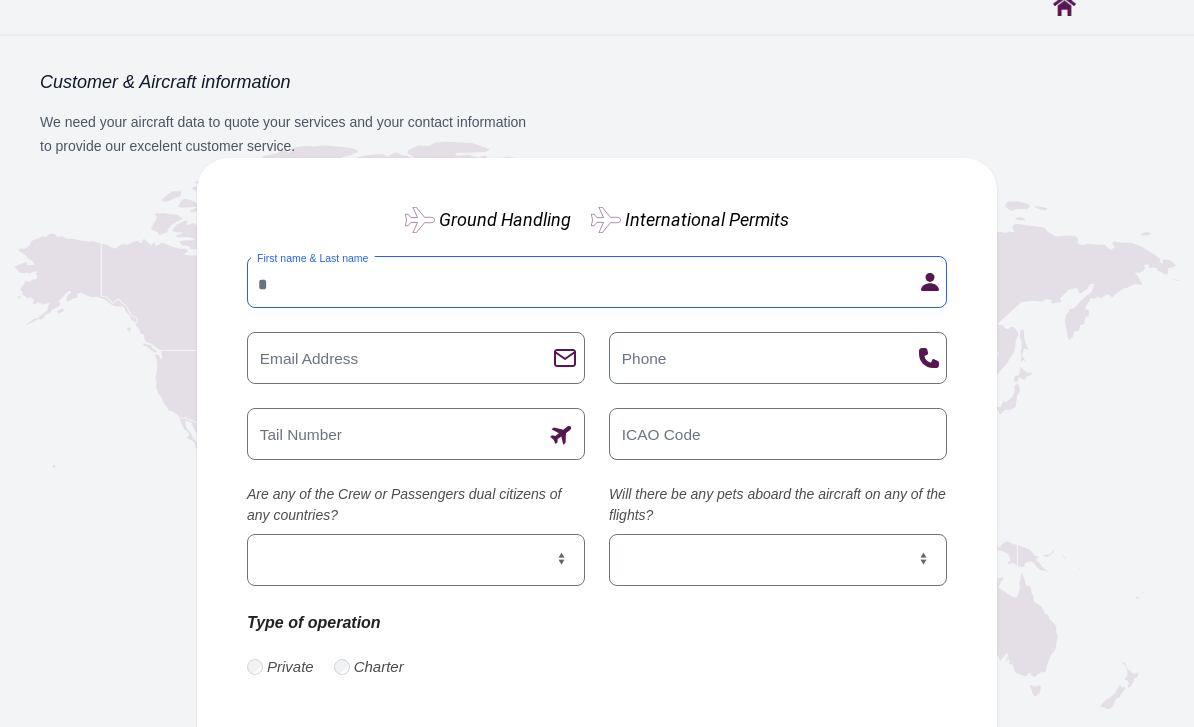scroll, scrollTop: 66, scrollLeft: 0, axis: vertical 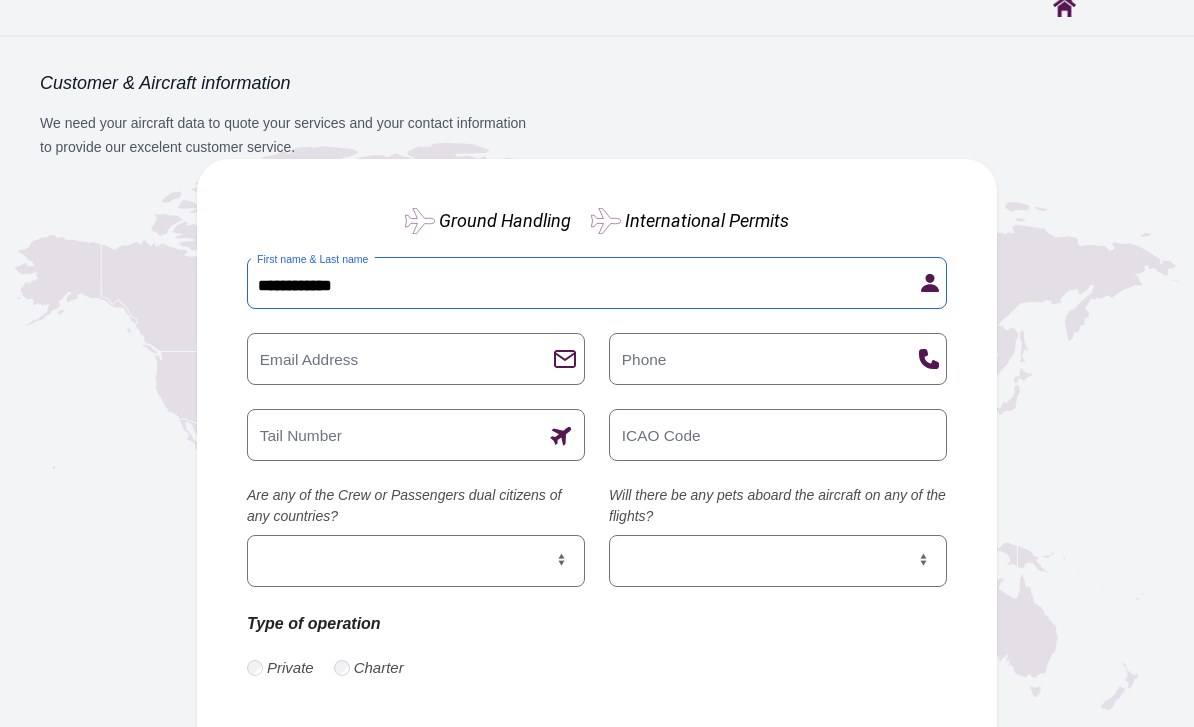 type on "**********" 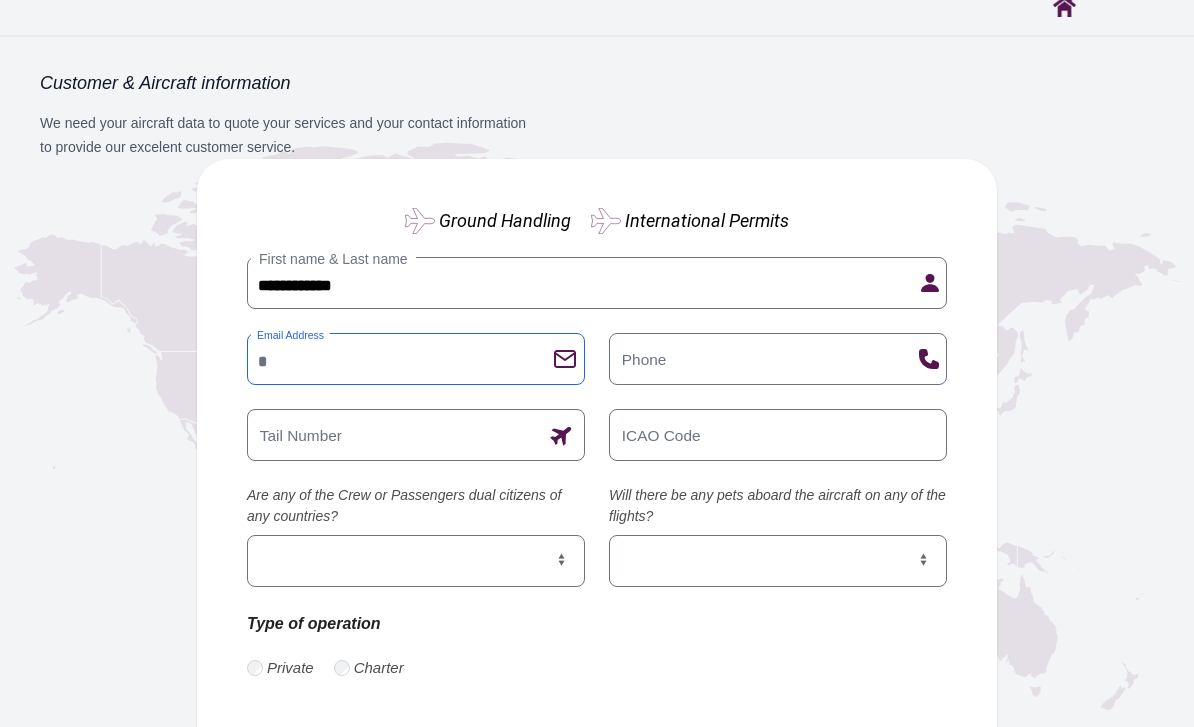 click on "Email Address" at bounding box center (416, 359) 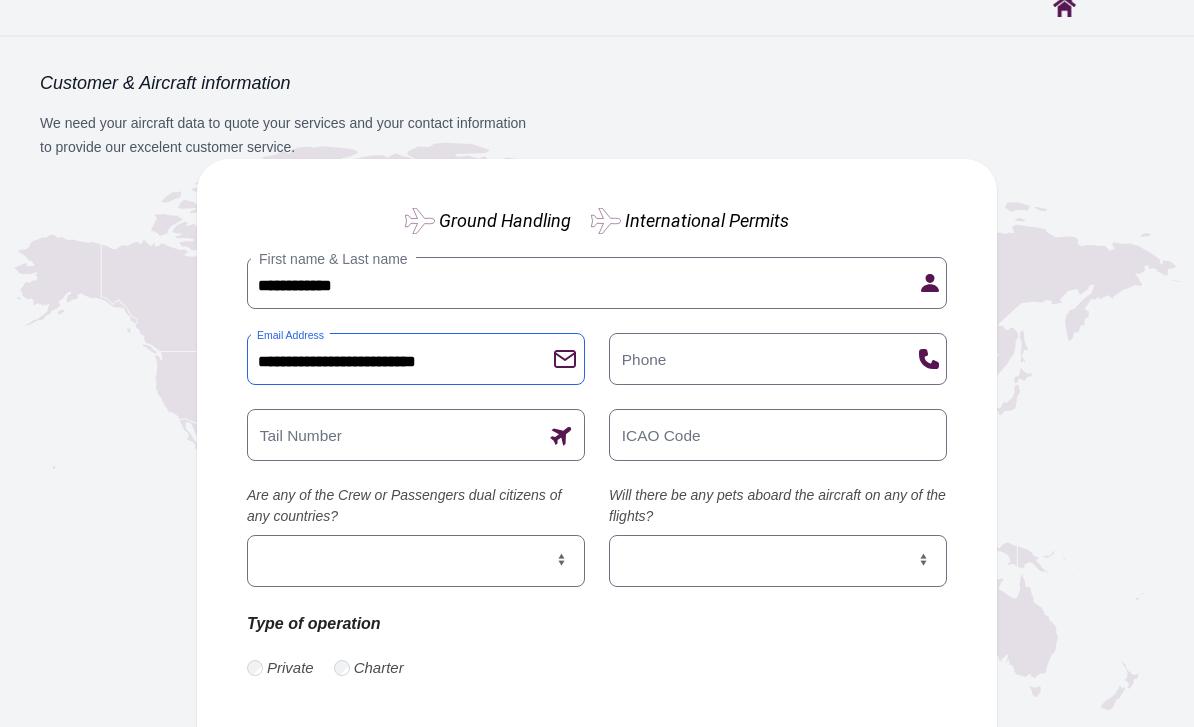 type on "**********" 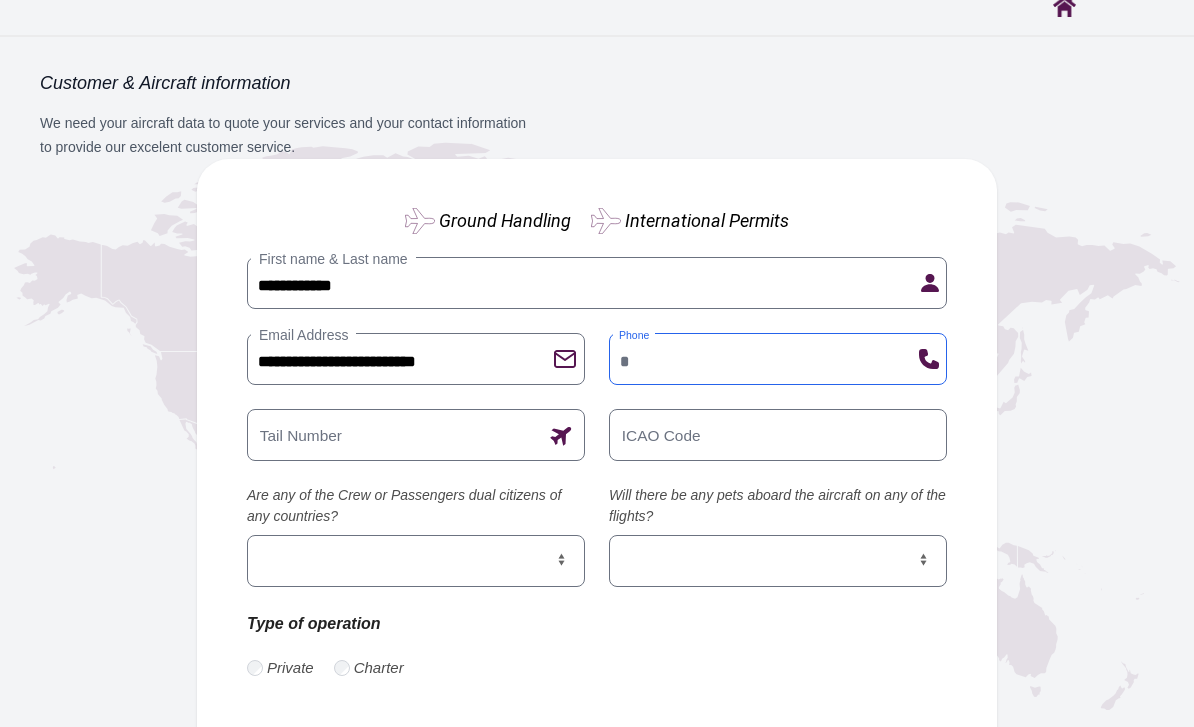 click on "Phone" at bounding box center [778, 359] 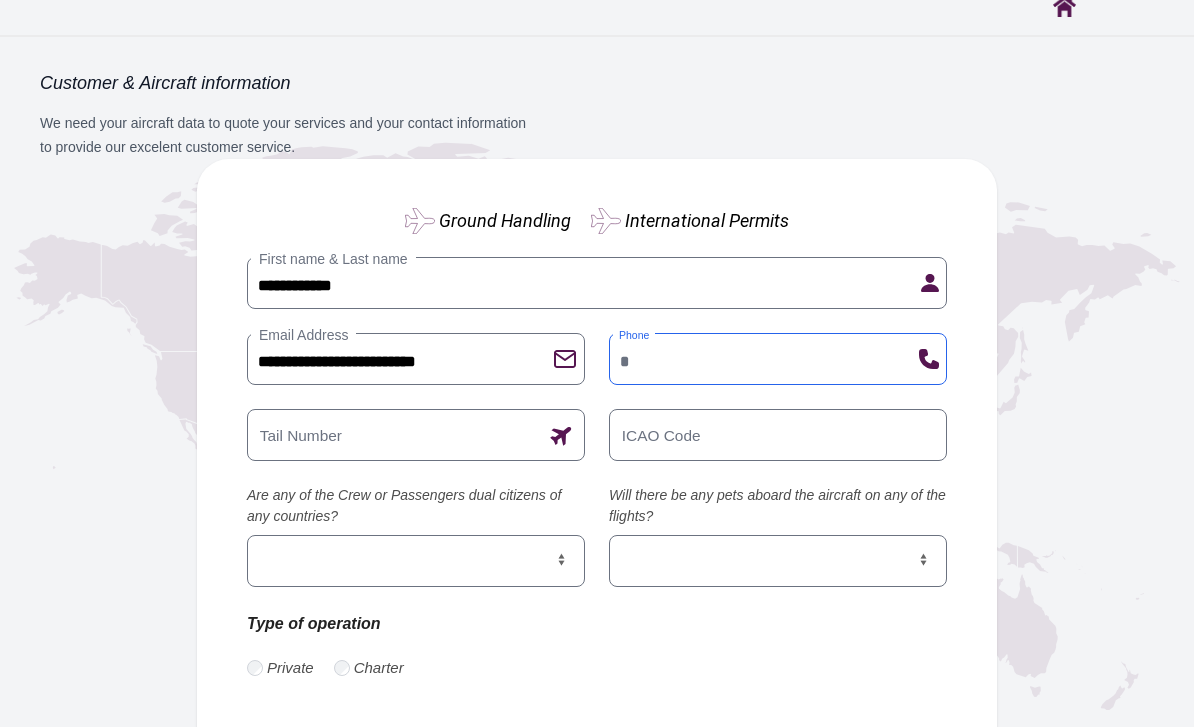 type on "**********" 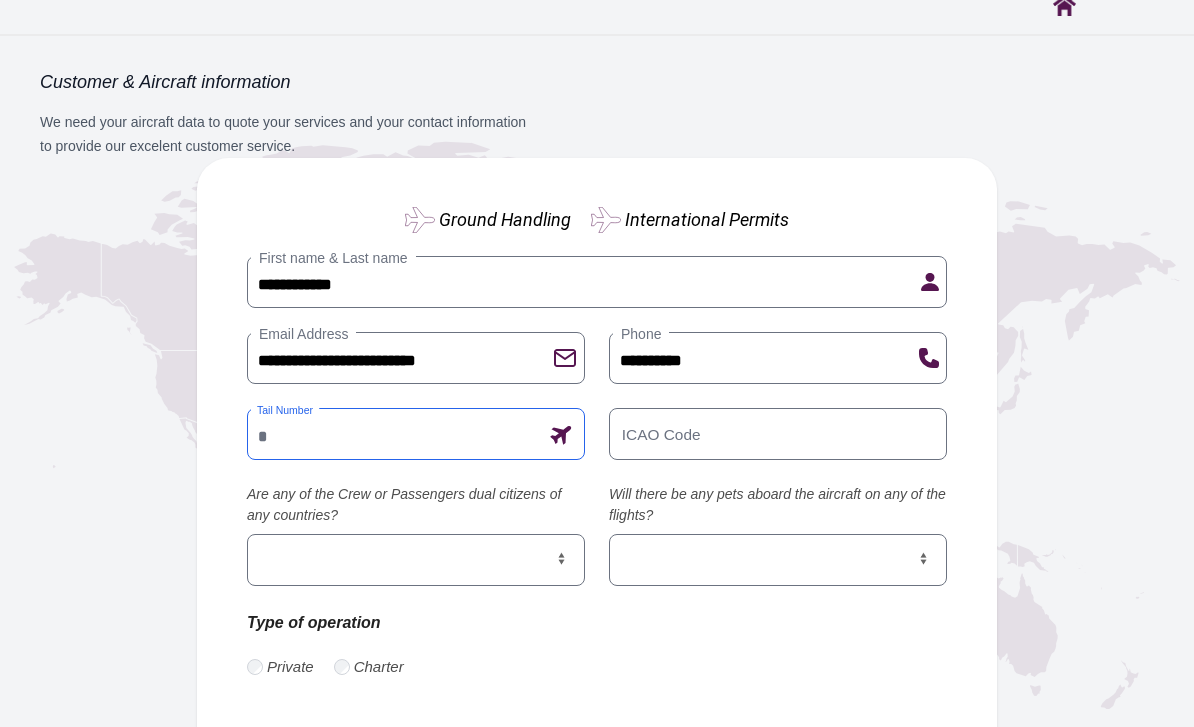 click on "Tail Number" at bounding box center (416, 435) 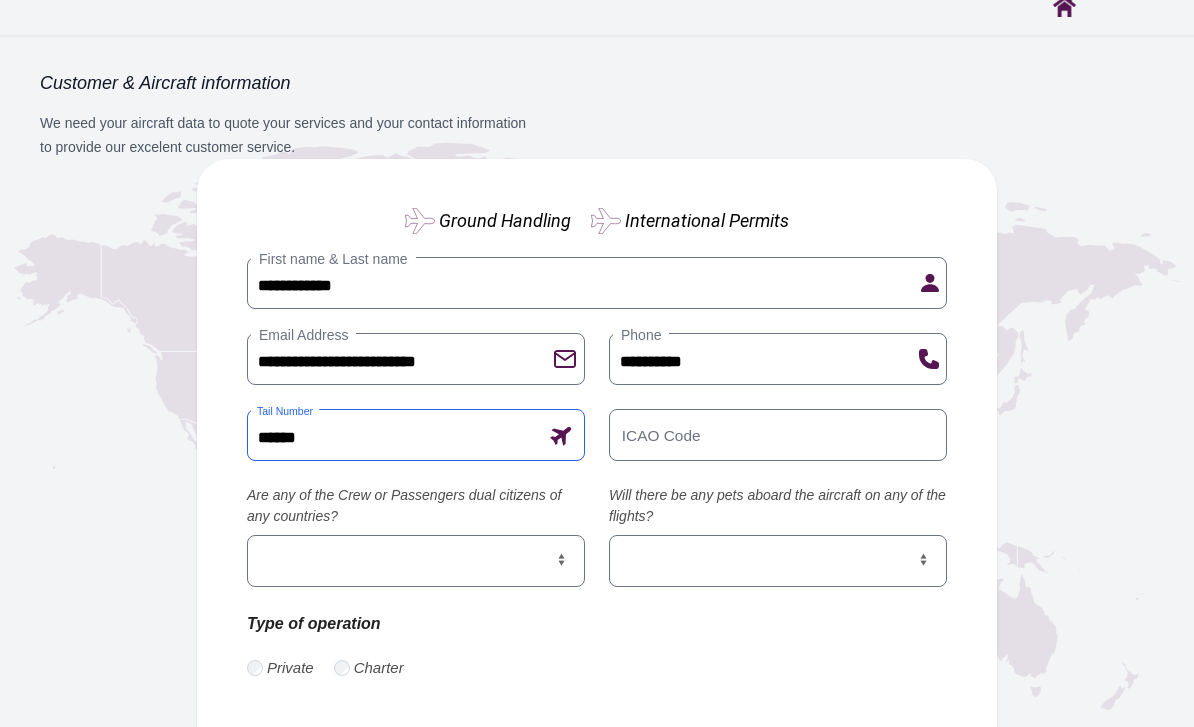 type on "****" 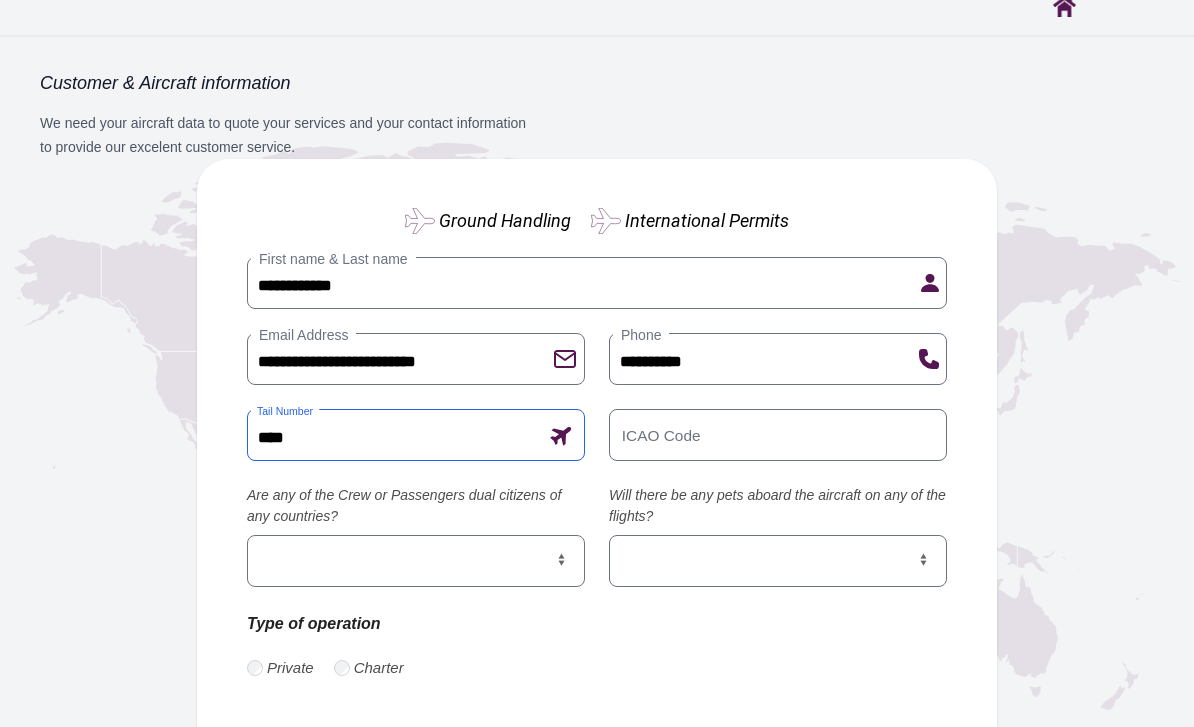 type on "****" 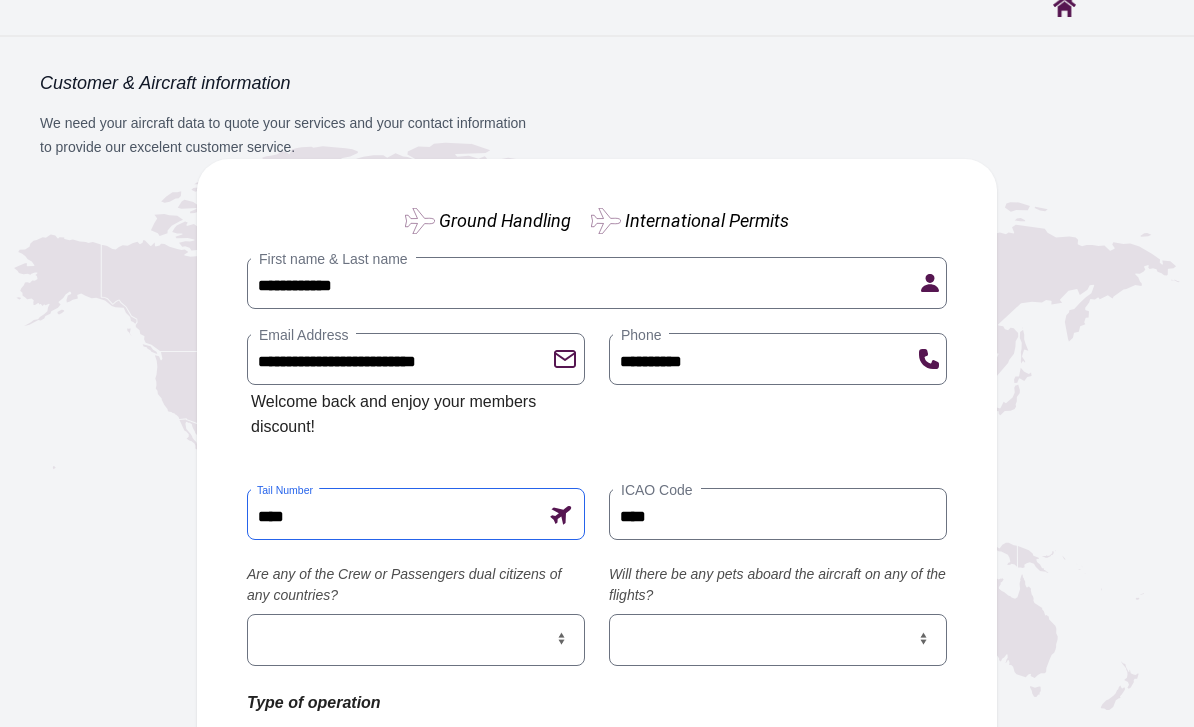 type on "******" 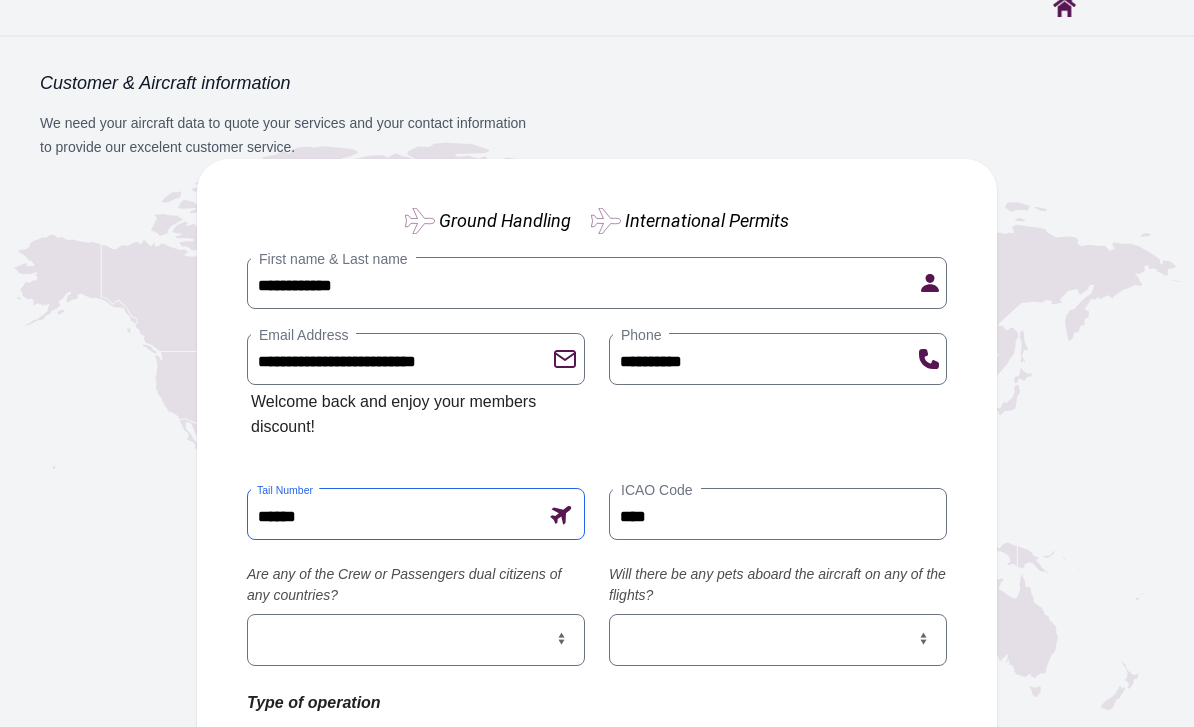 type on "****" 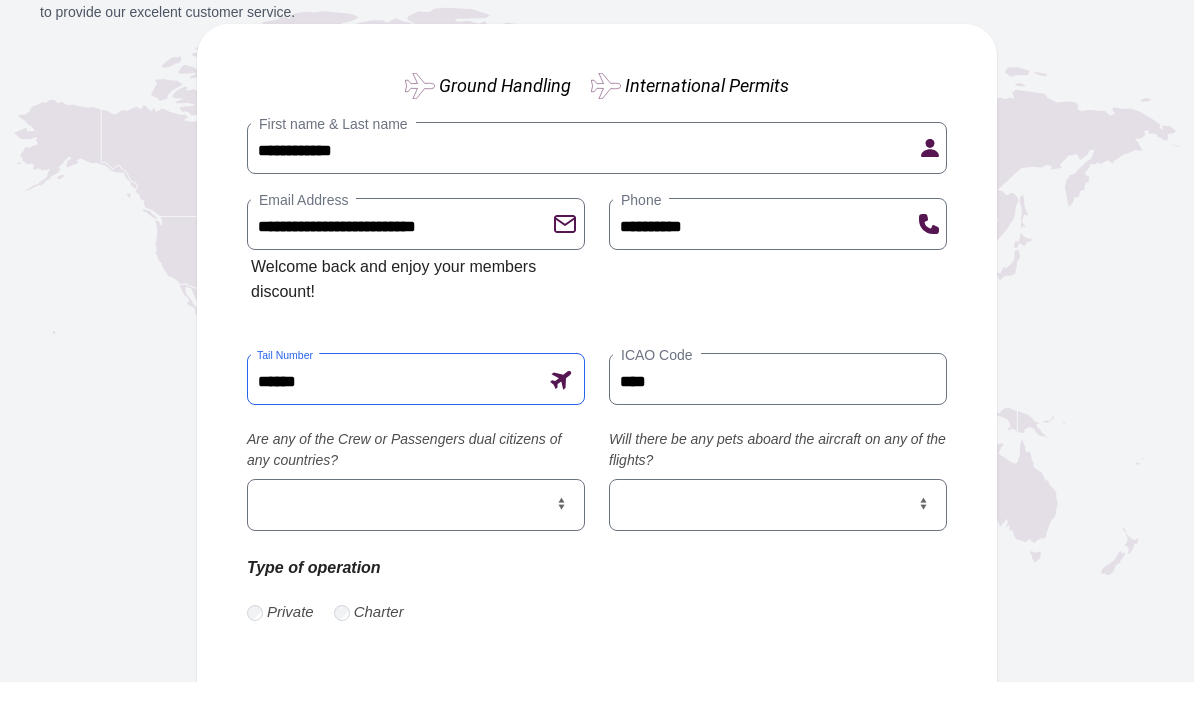 scroll, scrollTop: 241, scrollLeft: 0, axis: vertical 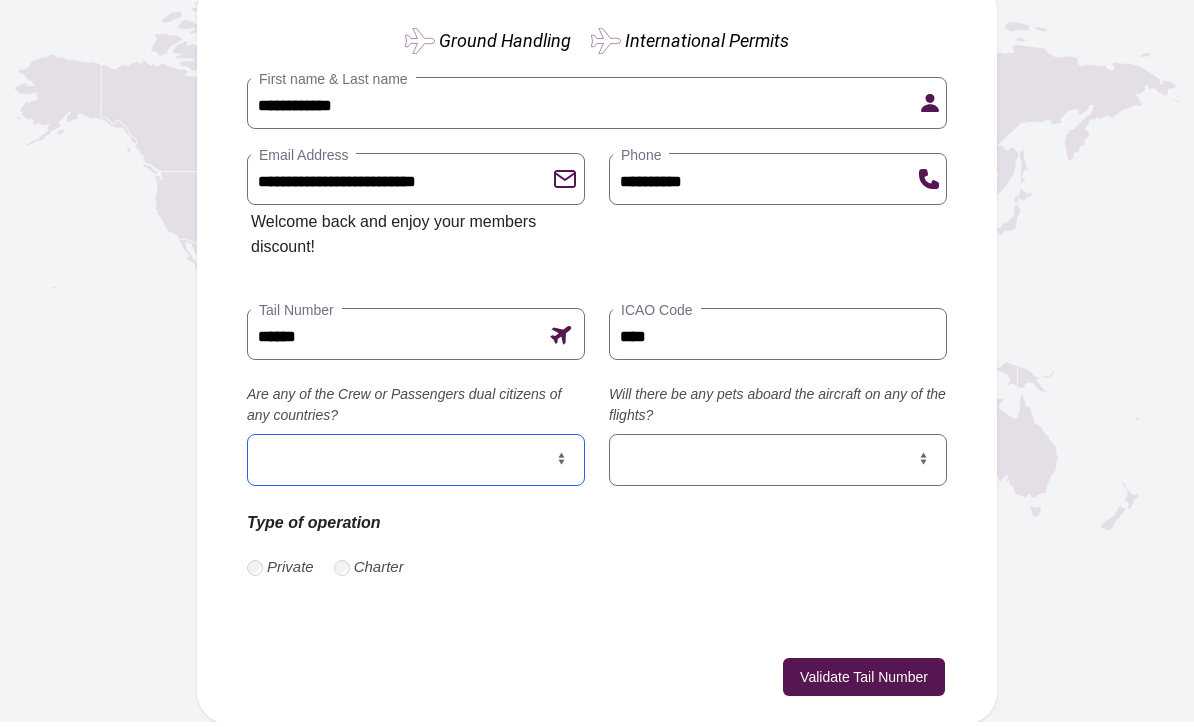 click on "*** **" at bounding box center (416, 465) 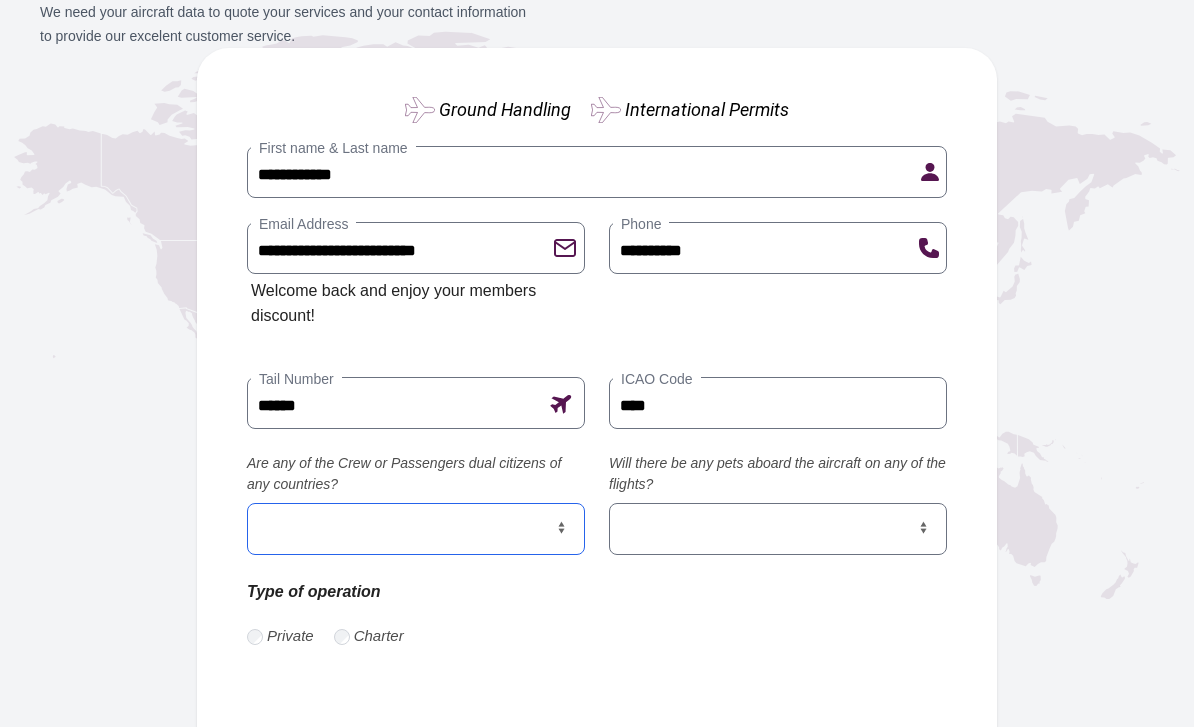 select on "**" 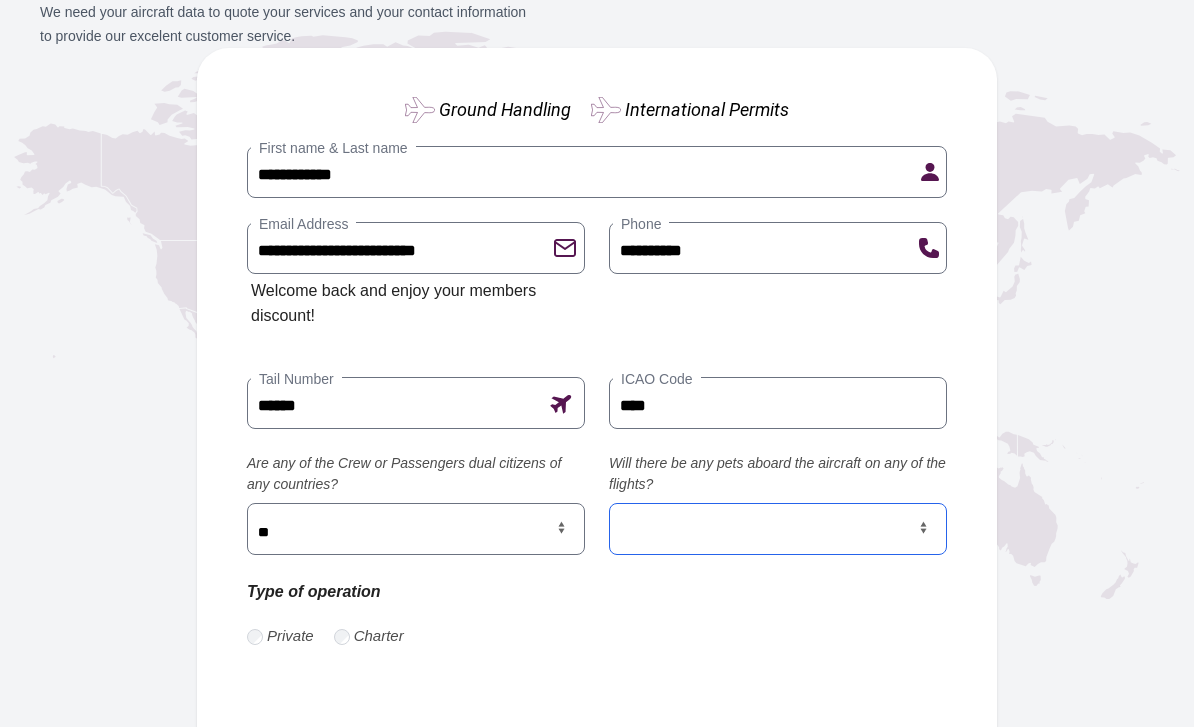 click on "*** **" at bounding box center [778, 529] 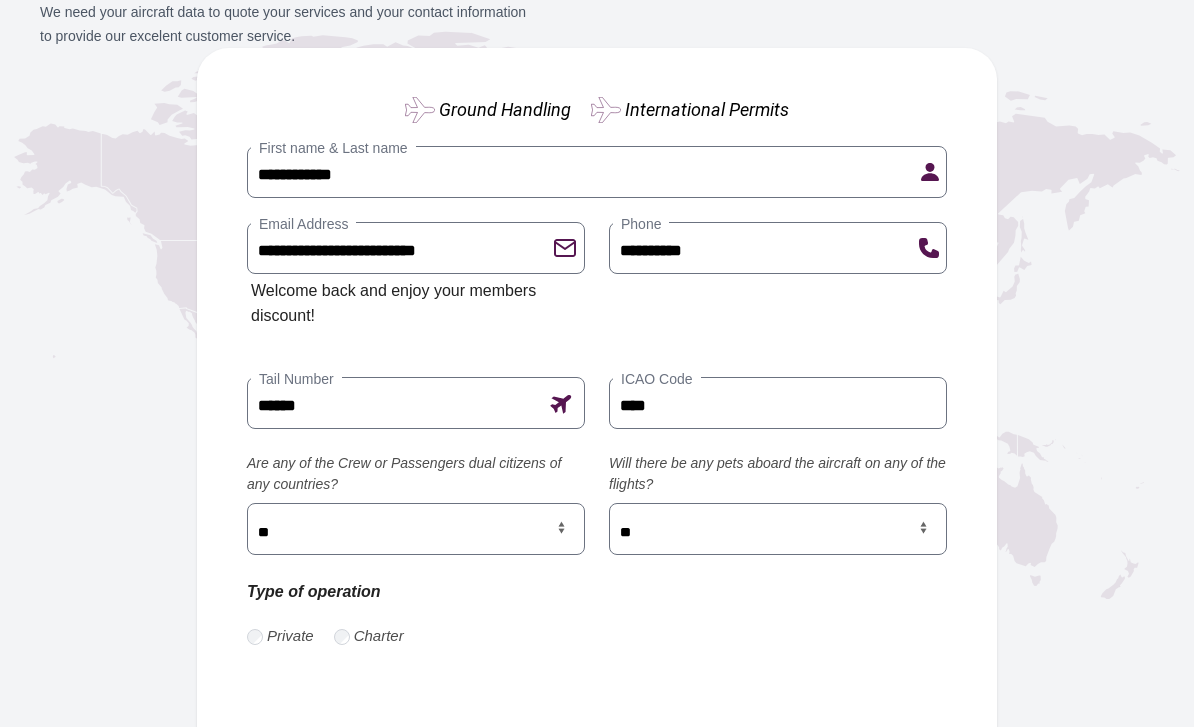click on "Validate Tail Number" at bounding box center (864, 746) 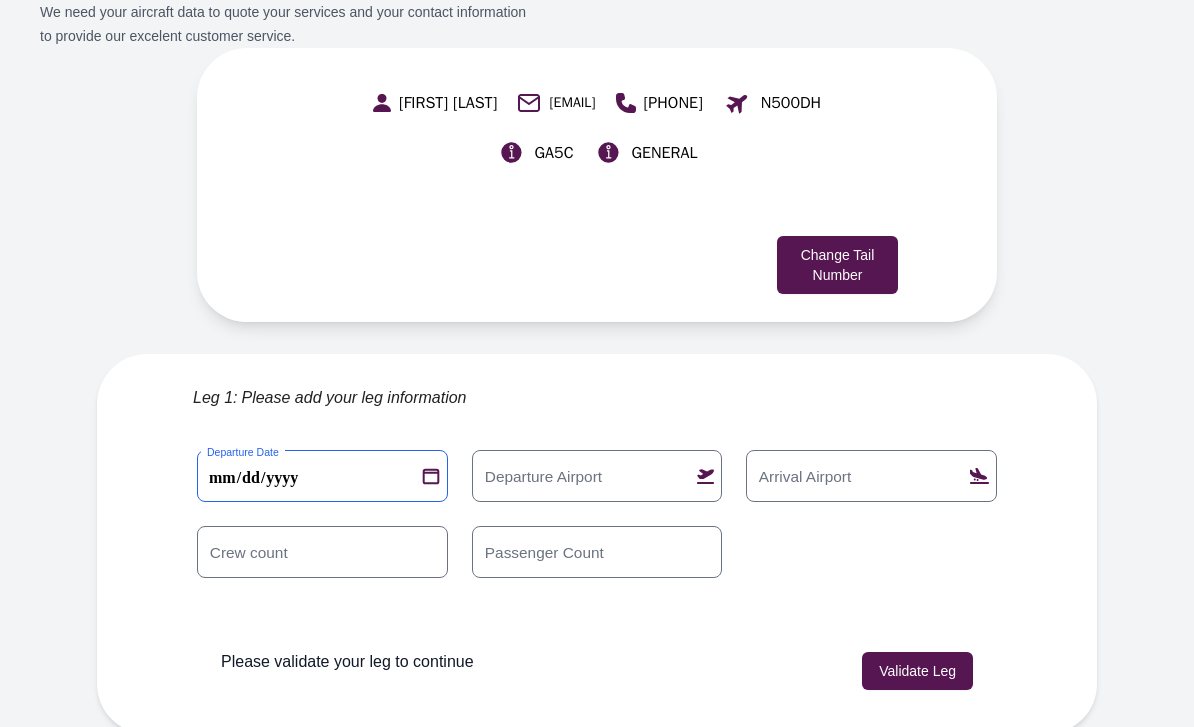 click on "**********" at bounding box center [322, 476] 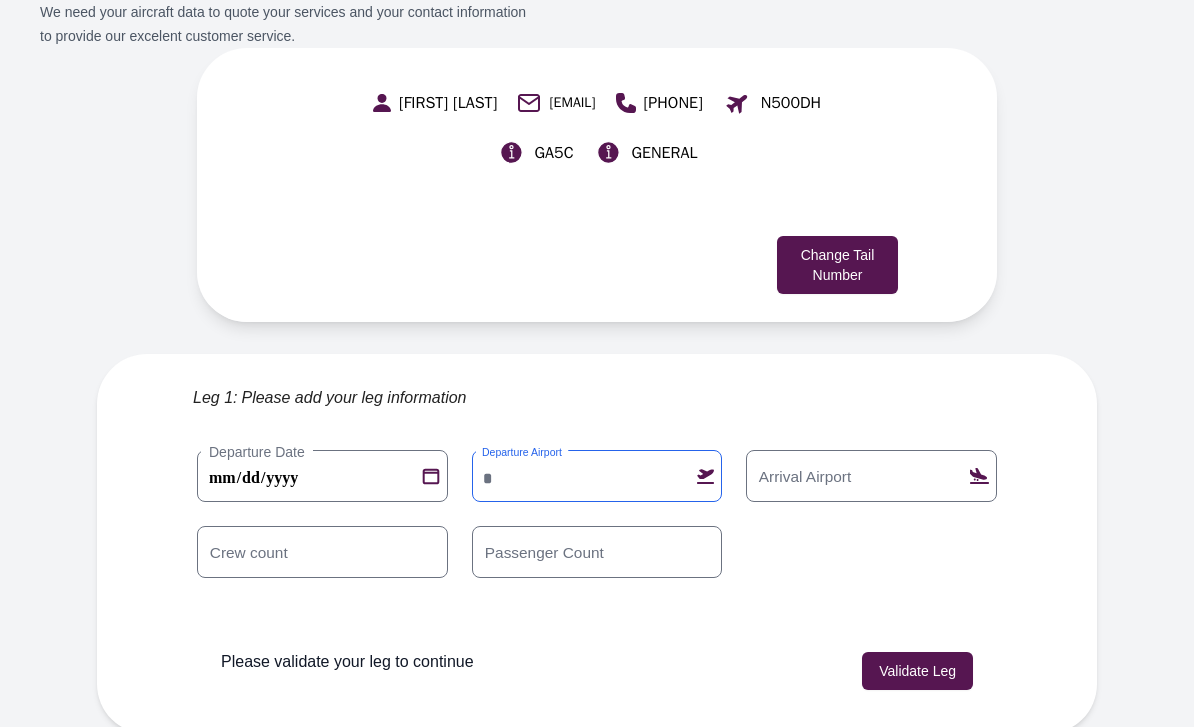 click on "Departure Airport" at bounding box center (597, 476) 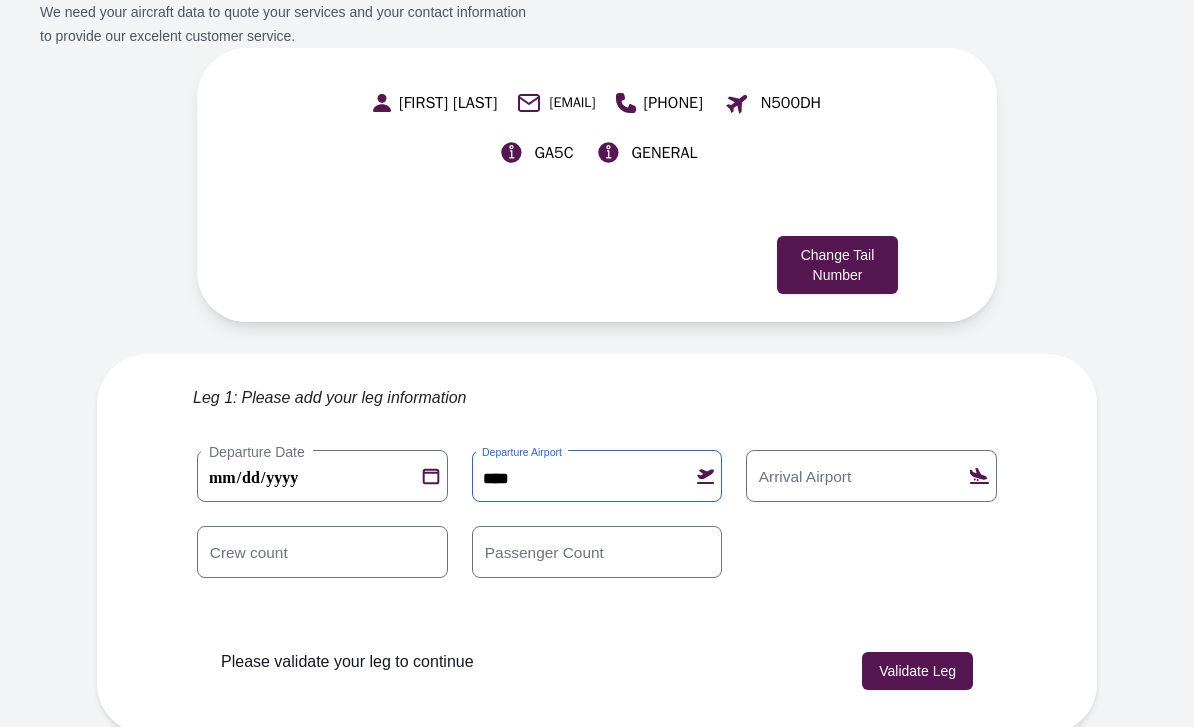 type on "****" 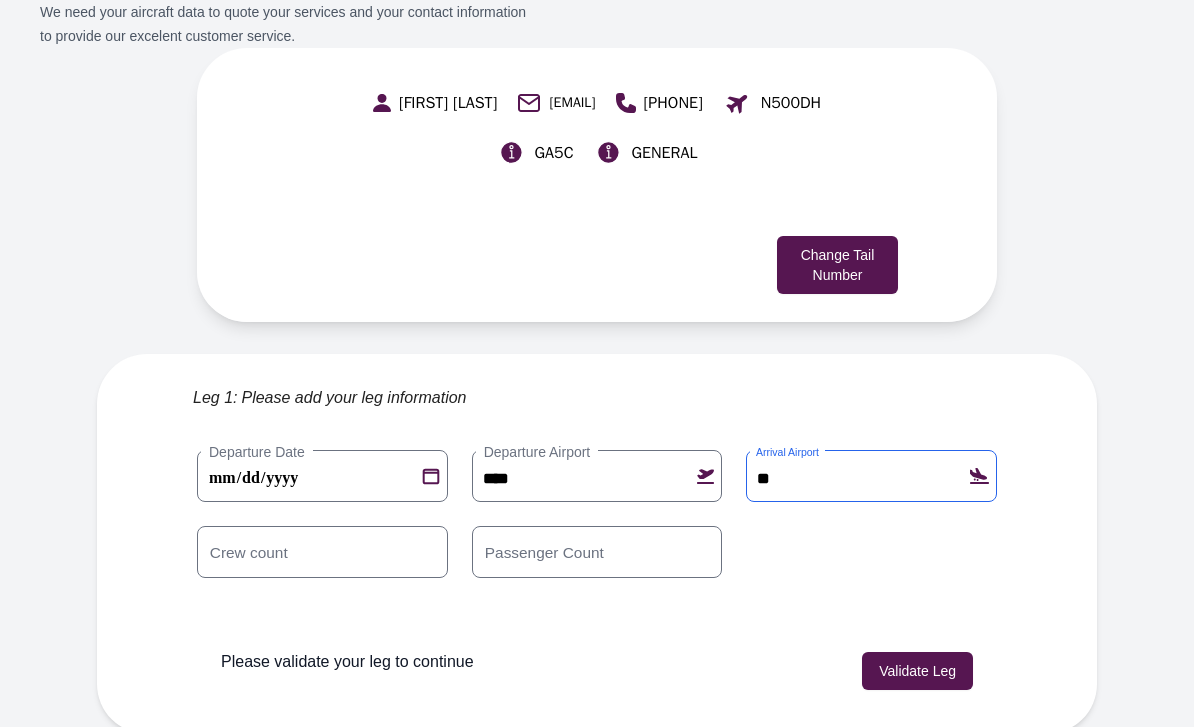 type on "*" 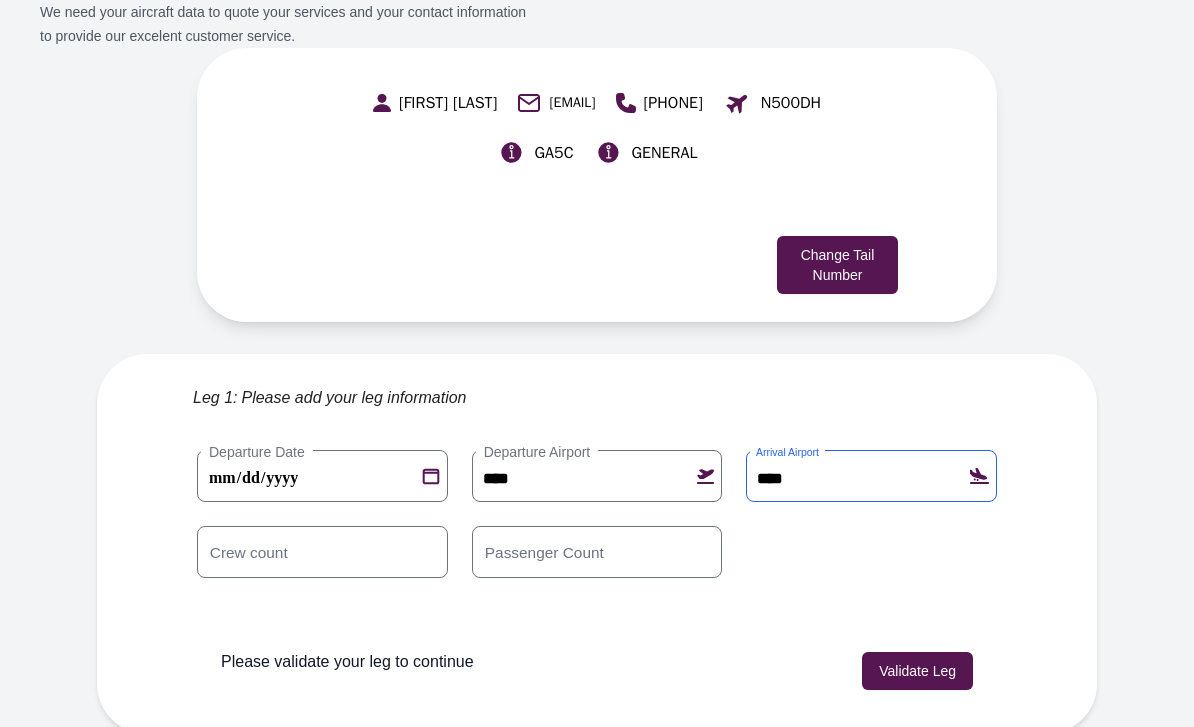 type on "****" 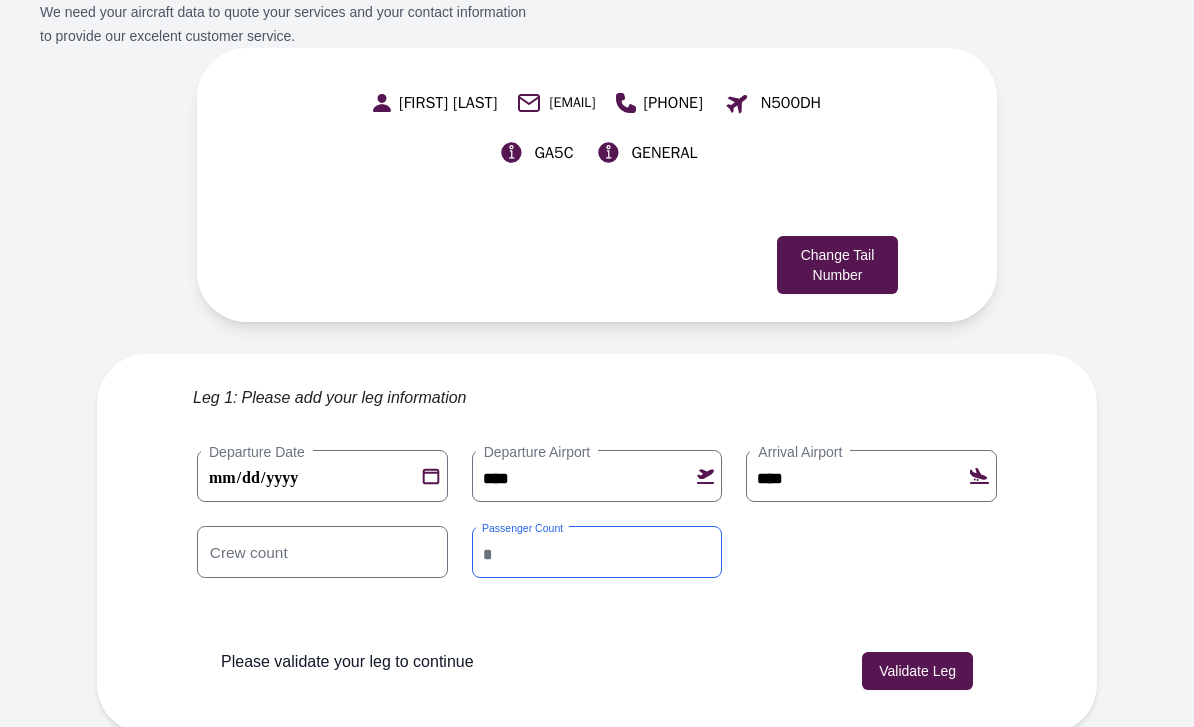 click on "*" at bounding box center [597, 552] 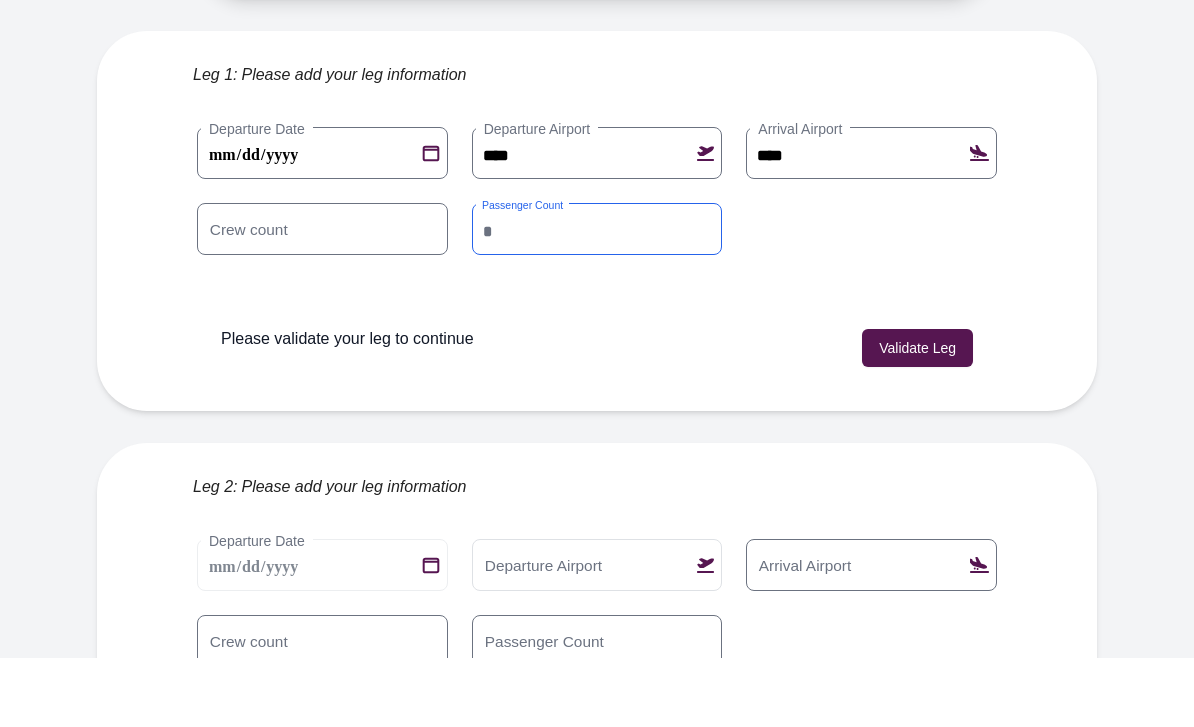 scroll, scrollTop: 591, scrollLeft: 0, axis: vertical 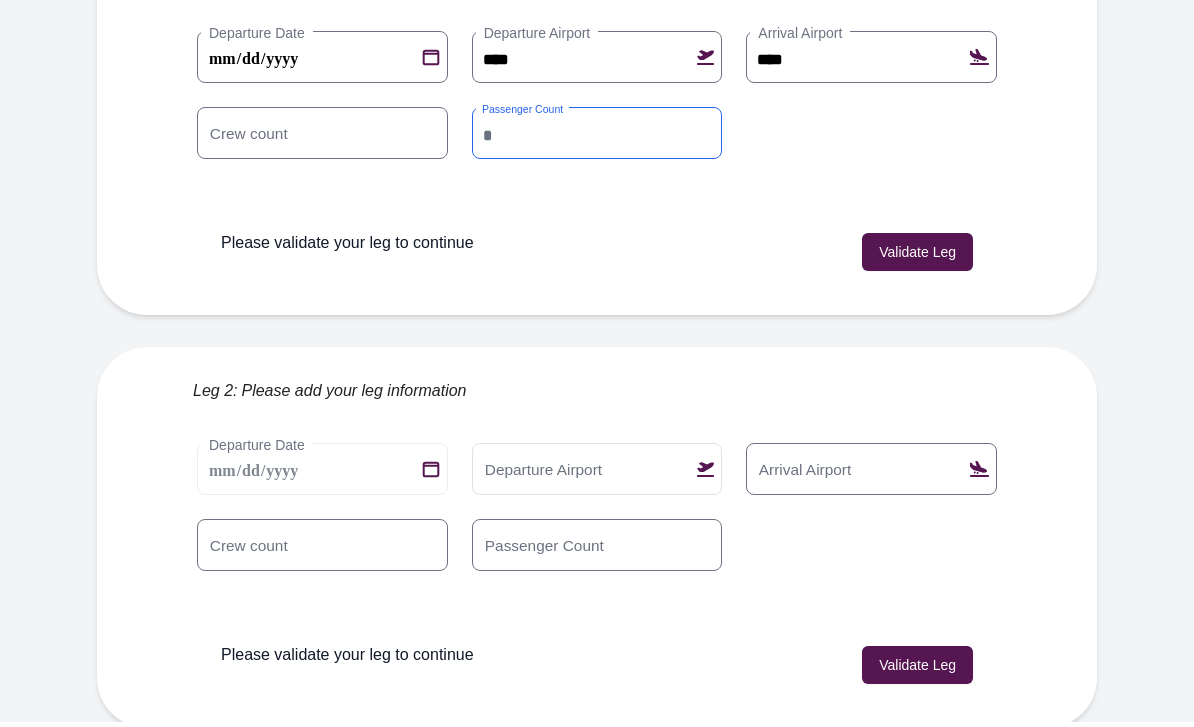 type on "*" 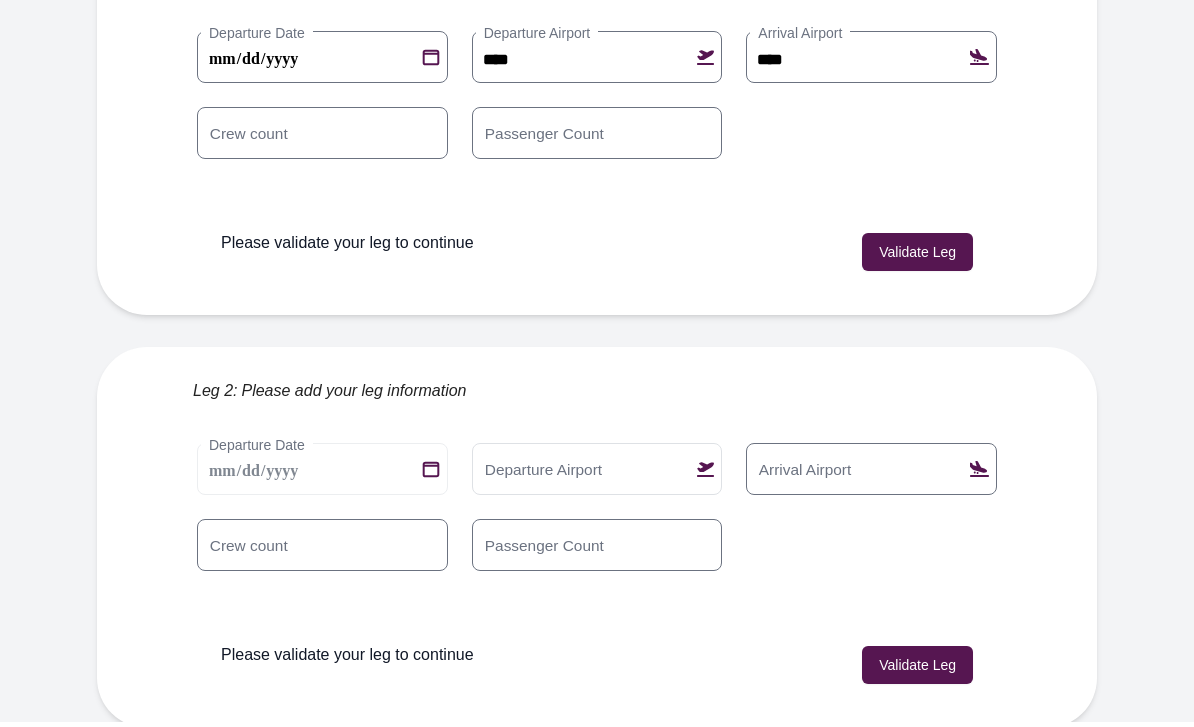 scroll, scrollTop: 527, scrollLeft: 0, axis: vertical 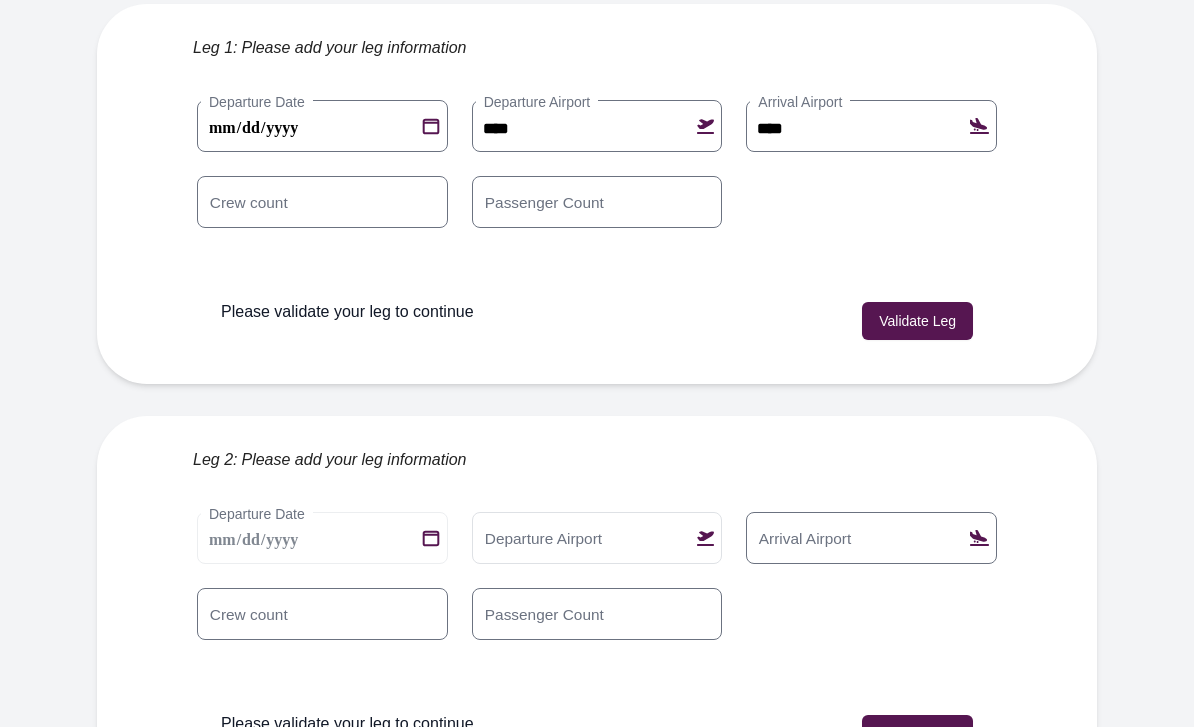click on "Validate Leg" at bounding box center [917, 321] 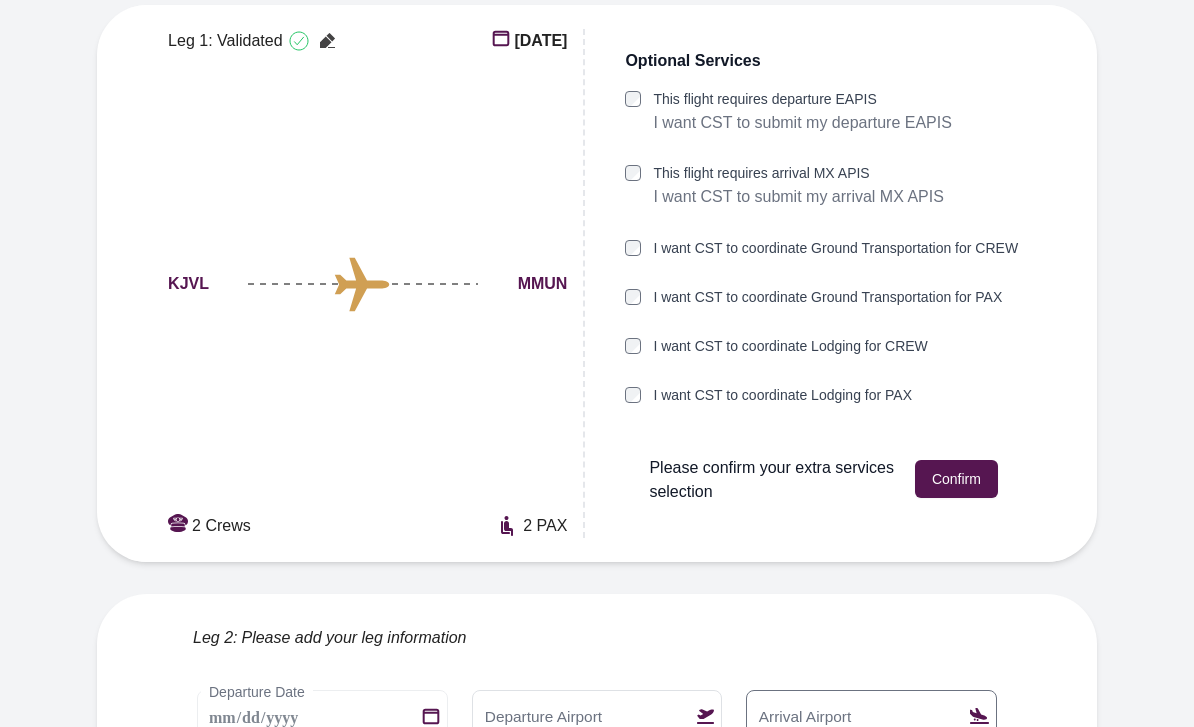 scroll, scrollTop: 526, scrollLeft: 0, axis: vertical 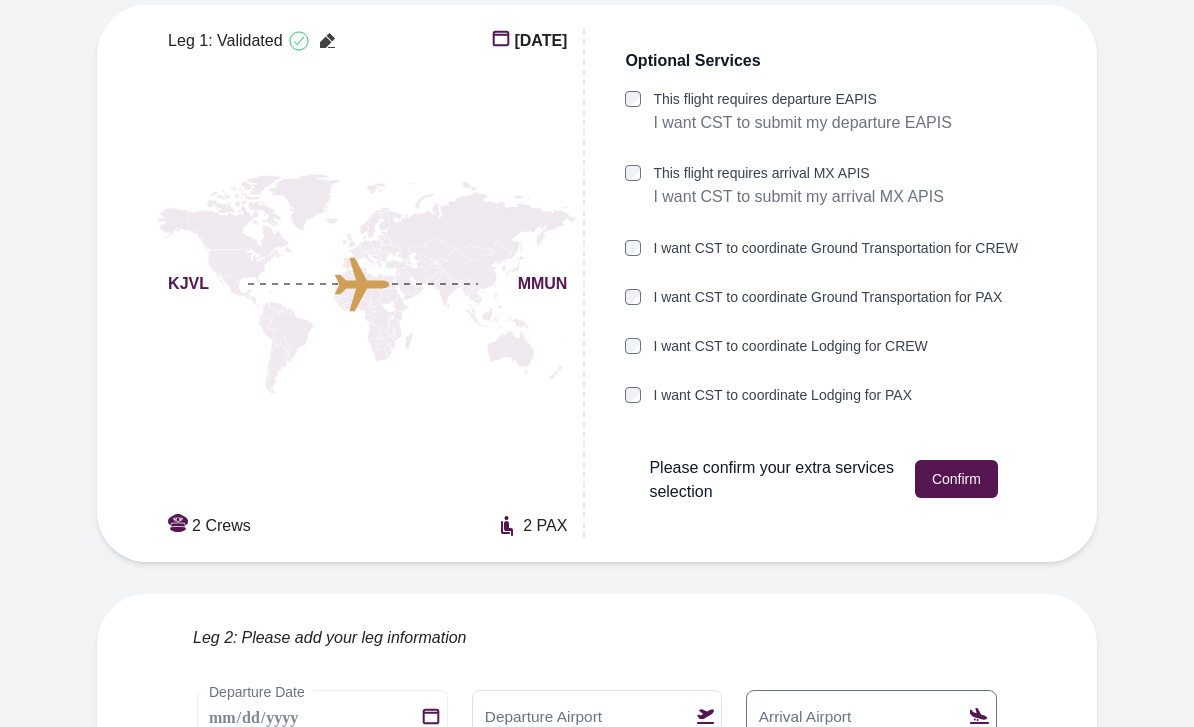 click on "Confirm" at bounding box center (956, 479) 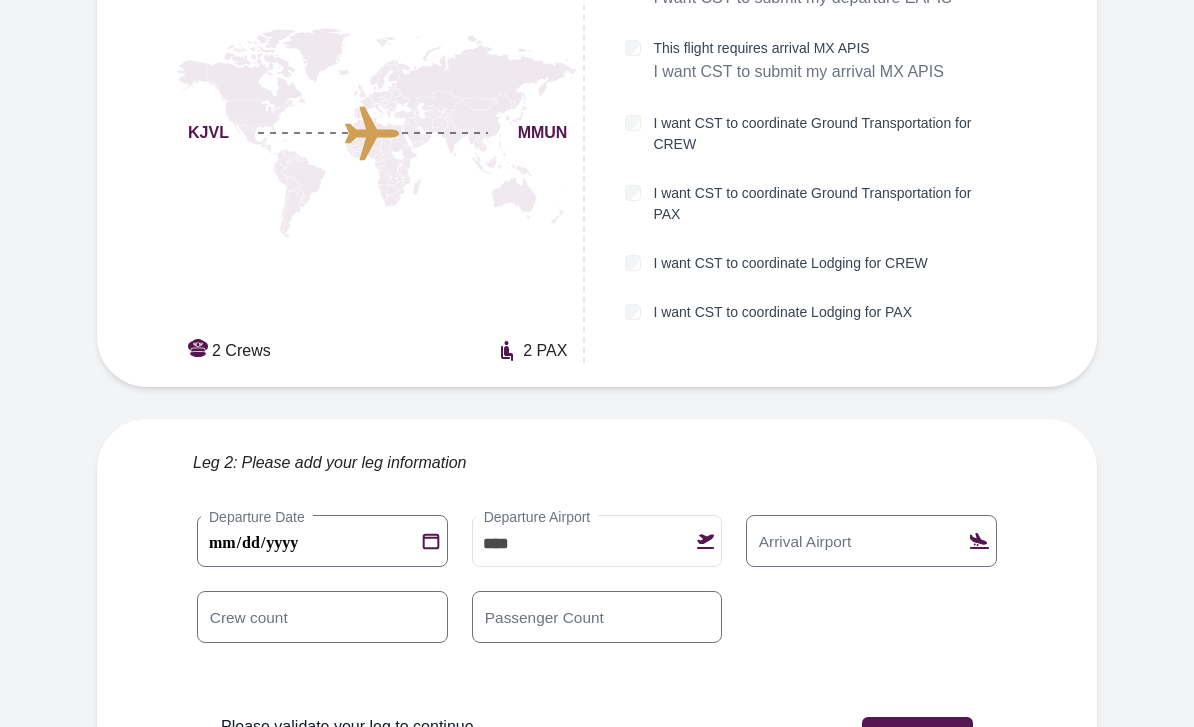 scroll, scrollTop: 652, scrollLeft: 0, axis: vertical 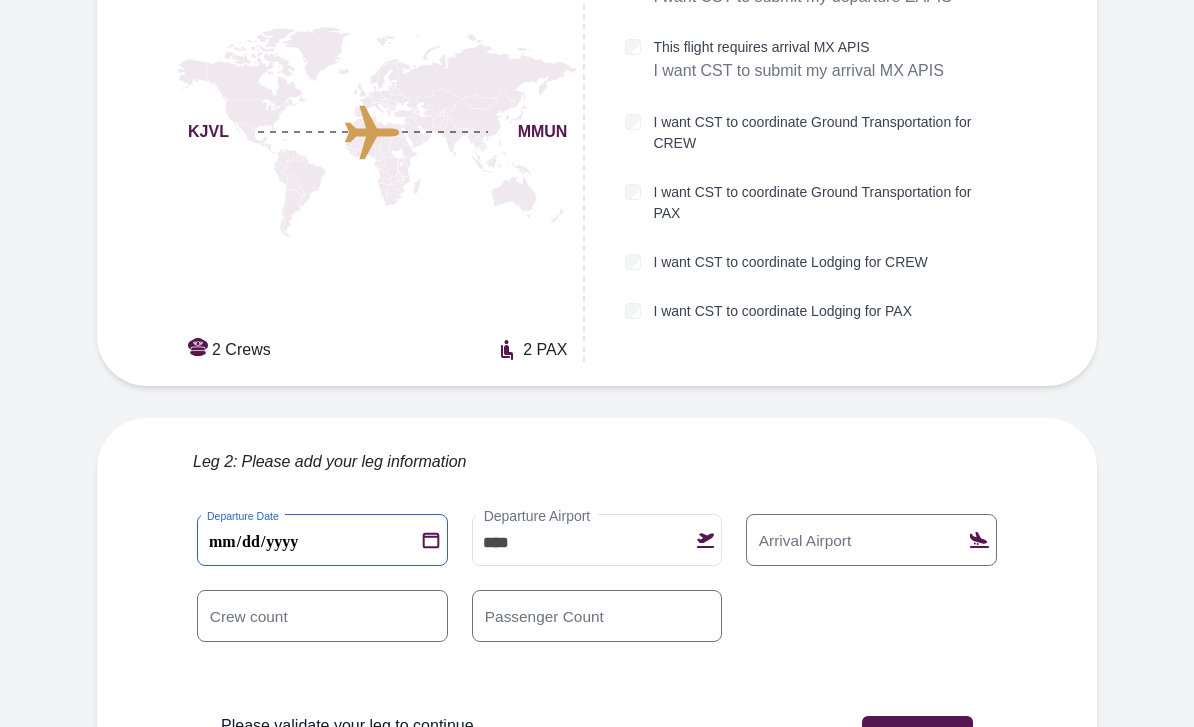 click on "**********" at bounding box center [322, 540] 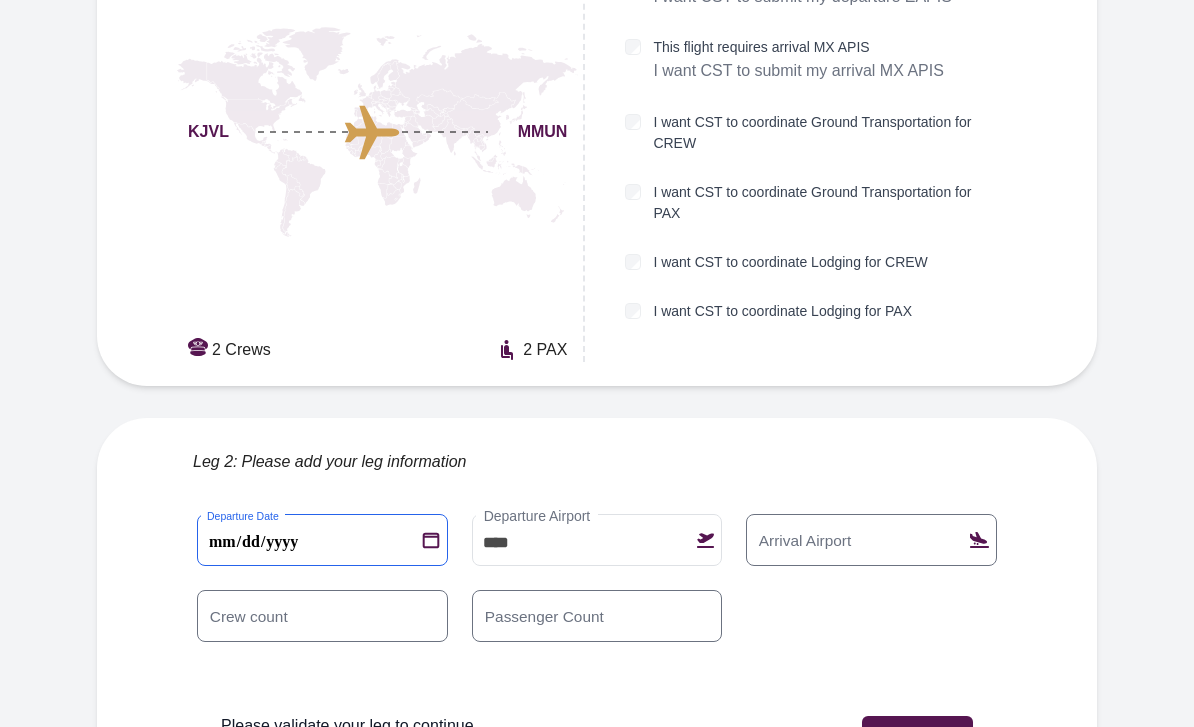 type on "**********" 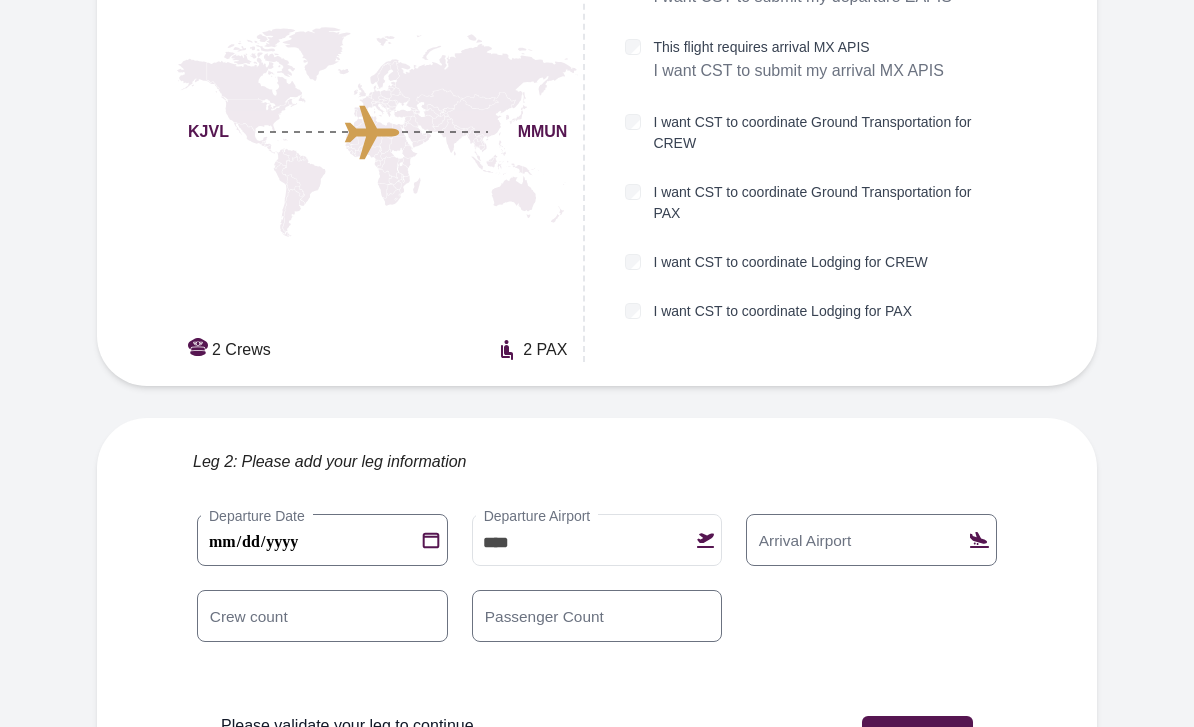 click on "Arrival Airport" at bounding box center (805, 540) 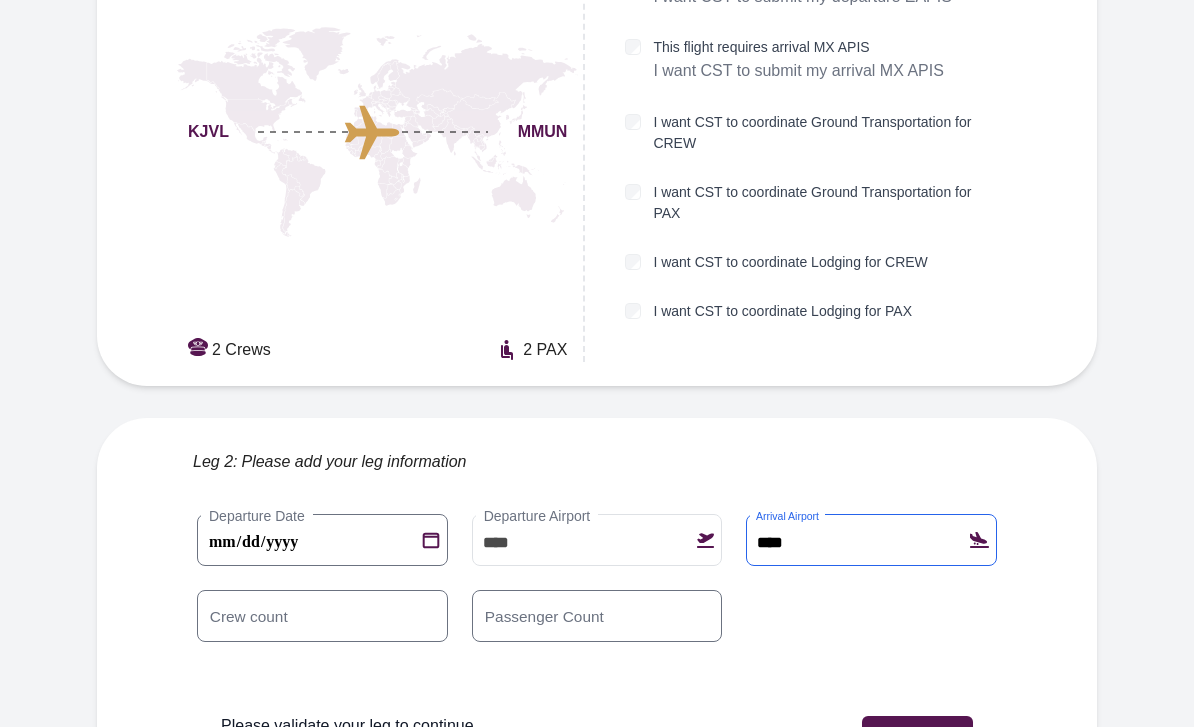 type on "****" 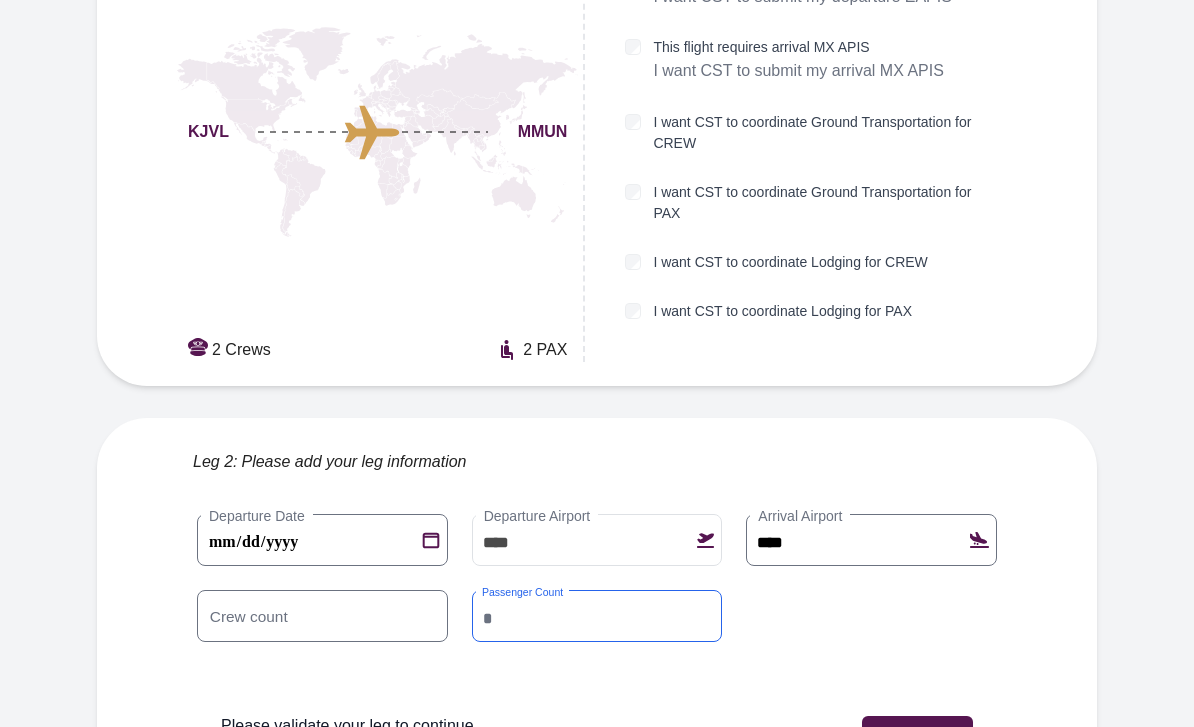 click on "*" at bounding box center (597, 616) 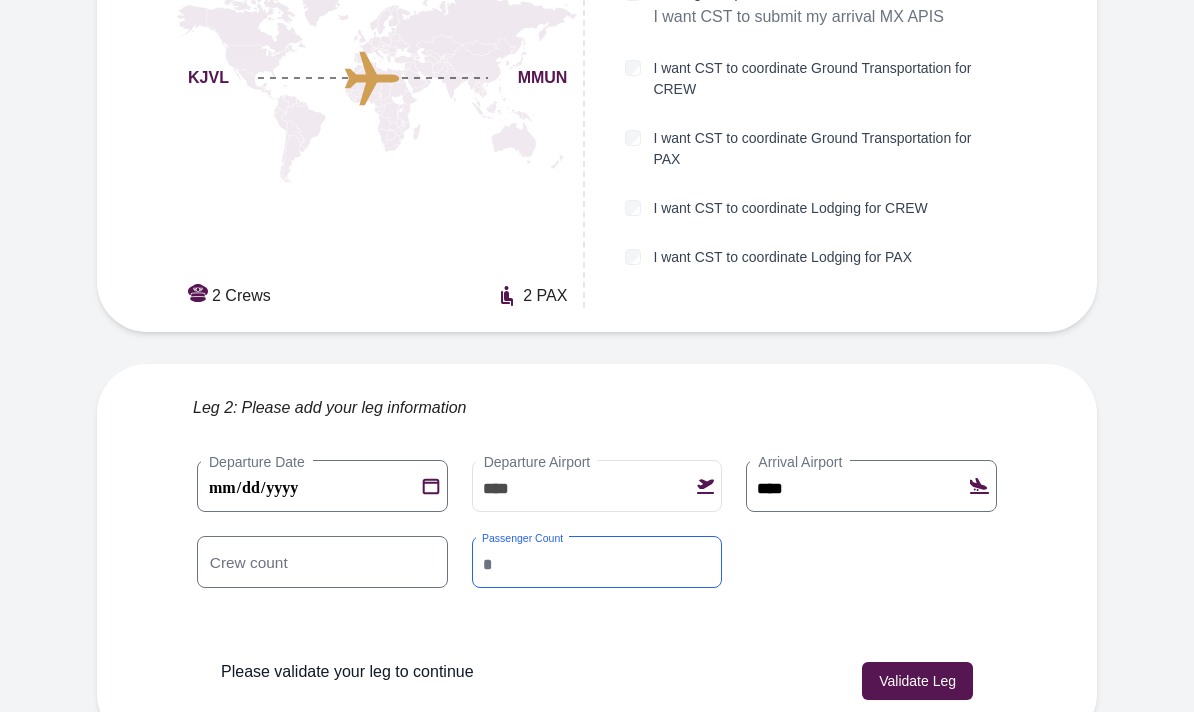 scroll, scrollTop: 716, scrollLeft: 0, axis: vertical 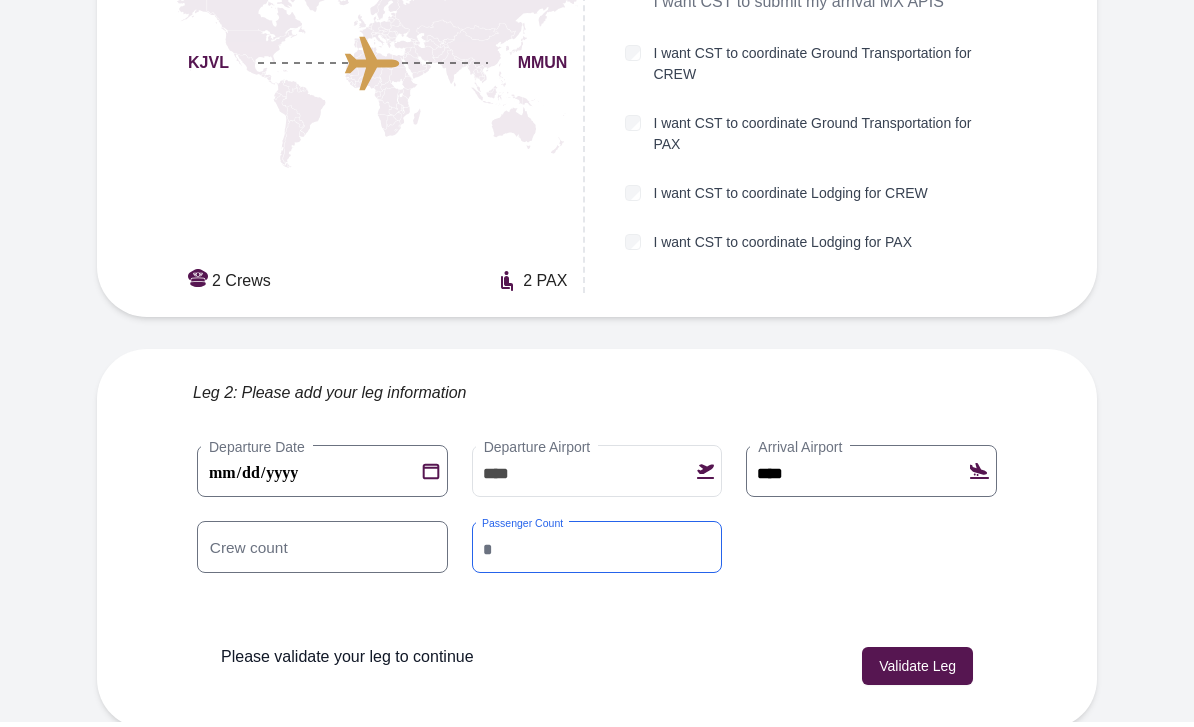 type on "*" 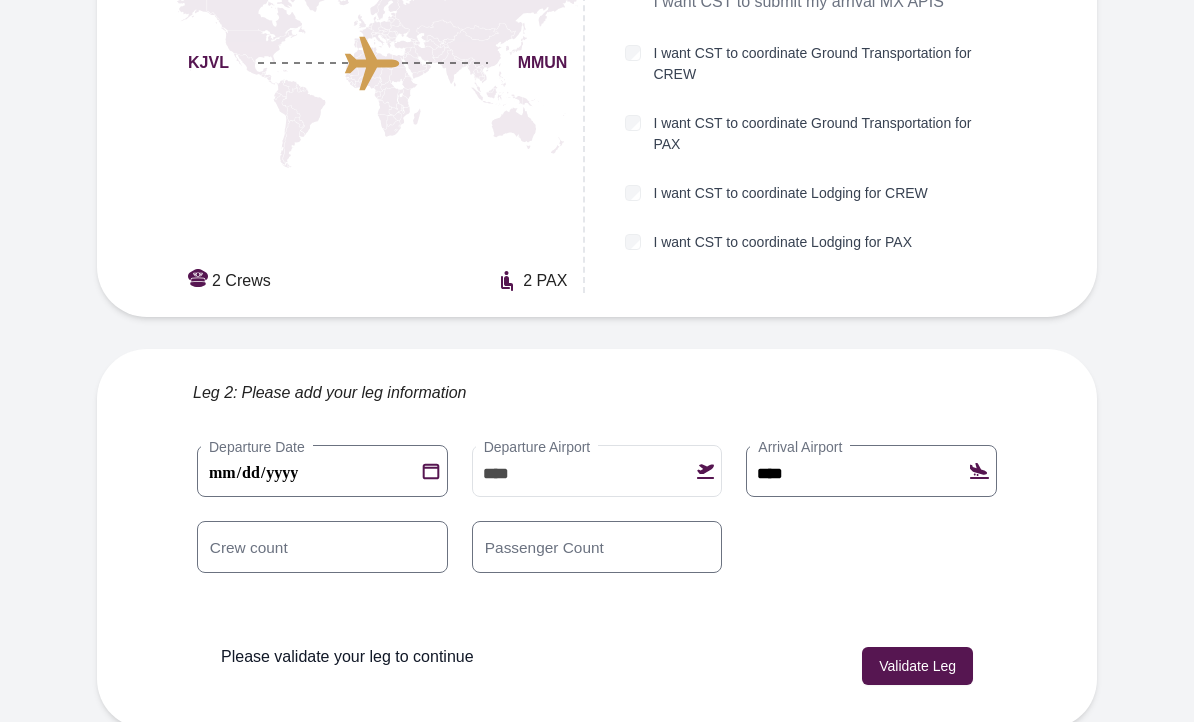 click on "Validate Leg" at bounding box center [917, 671] 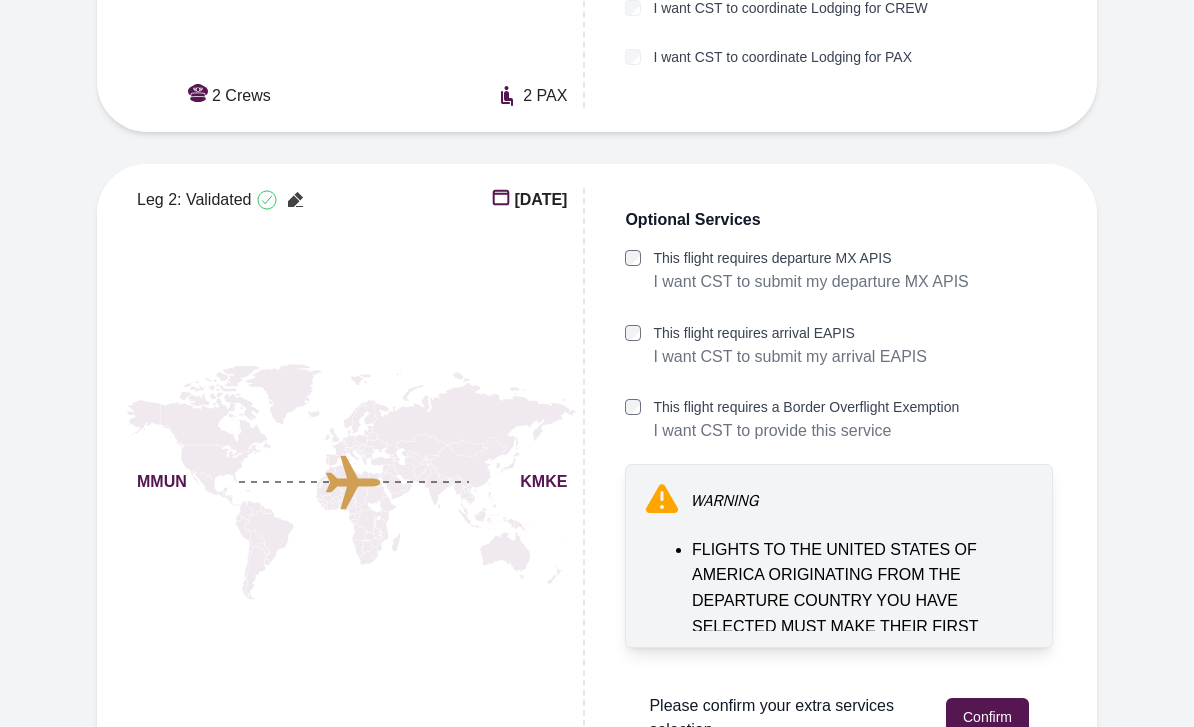 scroll, scrollTop: 906, scrollLeft: 0, axis: vertical 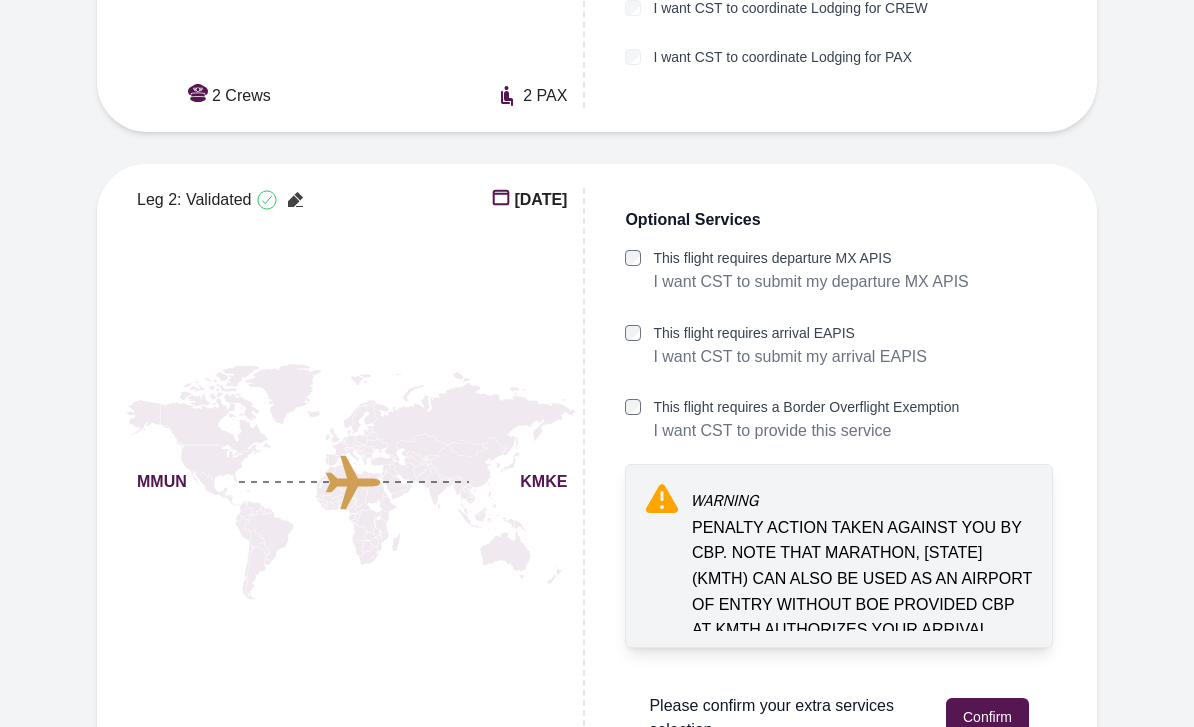 click on "Confirm" at bounding box center [987, 717] 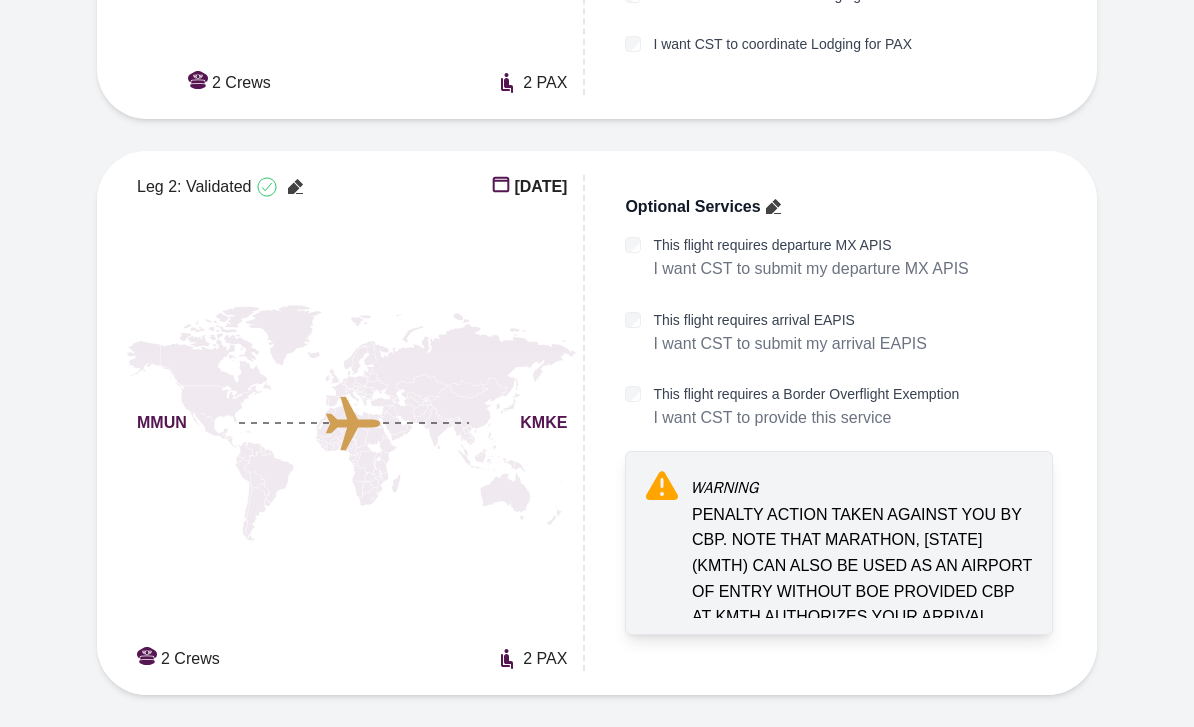 scroll, scrollTop: 948, scrollLeft: 0, axis: vertical 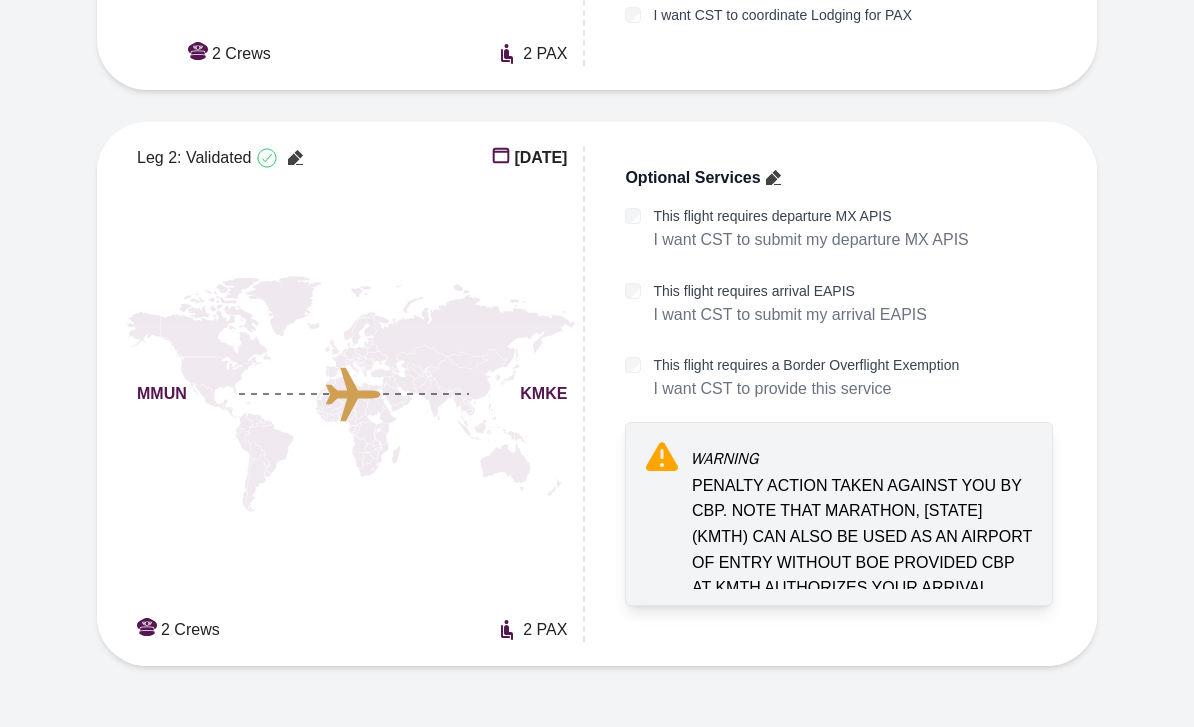 click on "Quote Request" at bounding box center (719, 748) 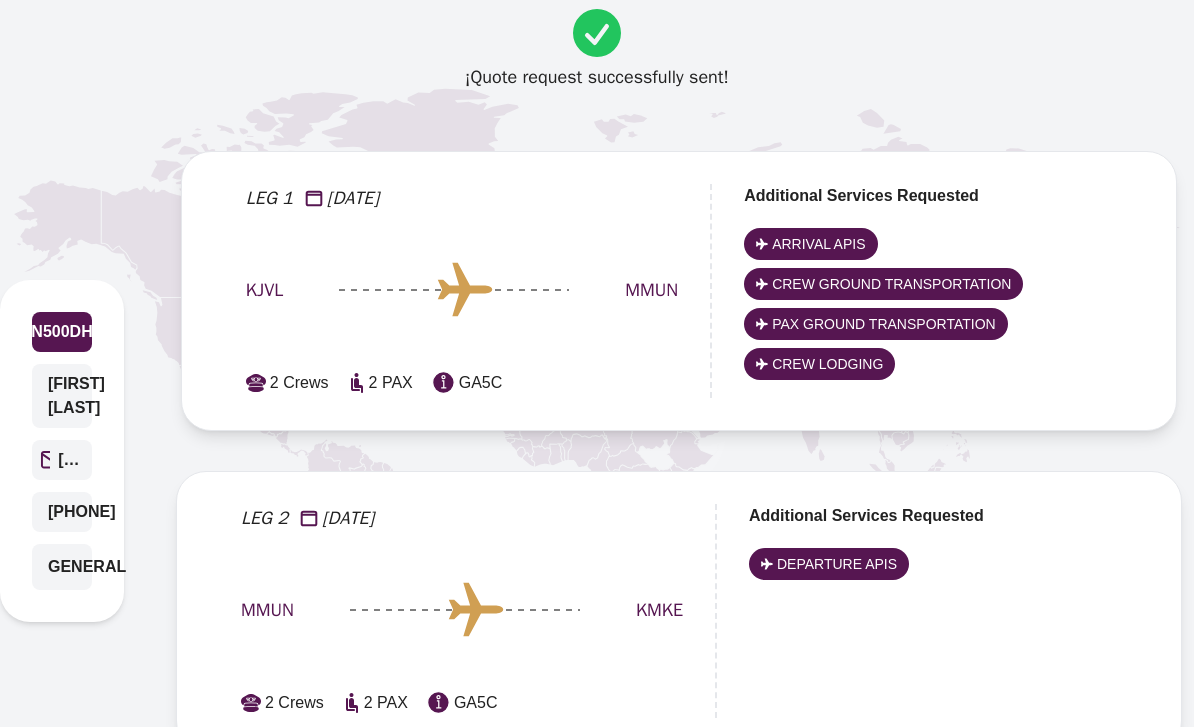 scroll, scrollTop: 0, scrollLeft: 0, axis: both 